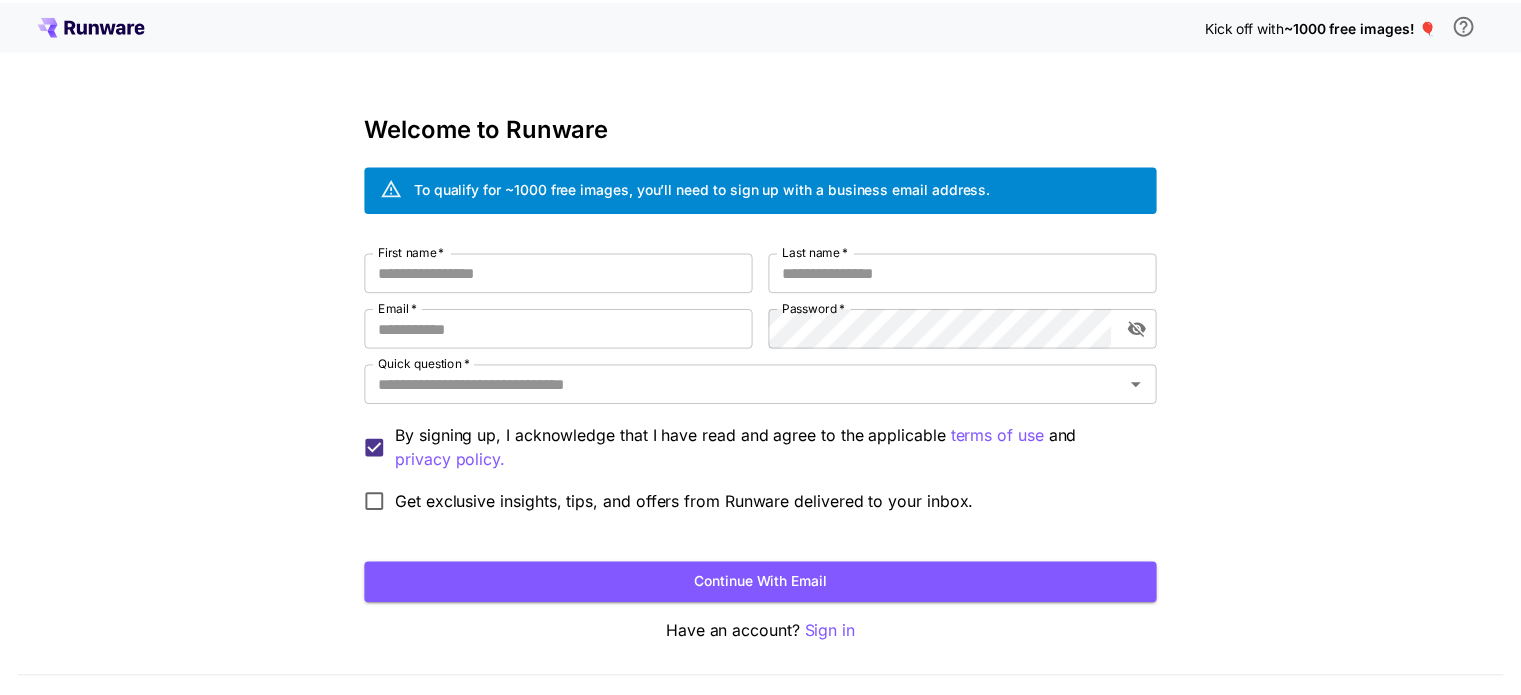 scroll, scrollTop: 0, scrollLeft: 0, axis: both 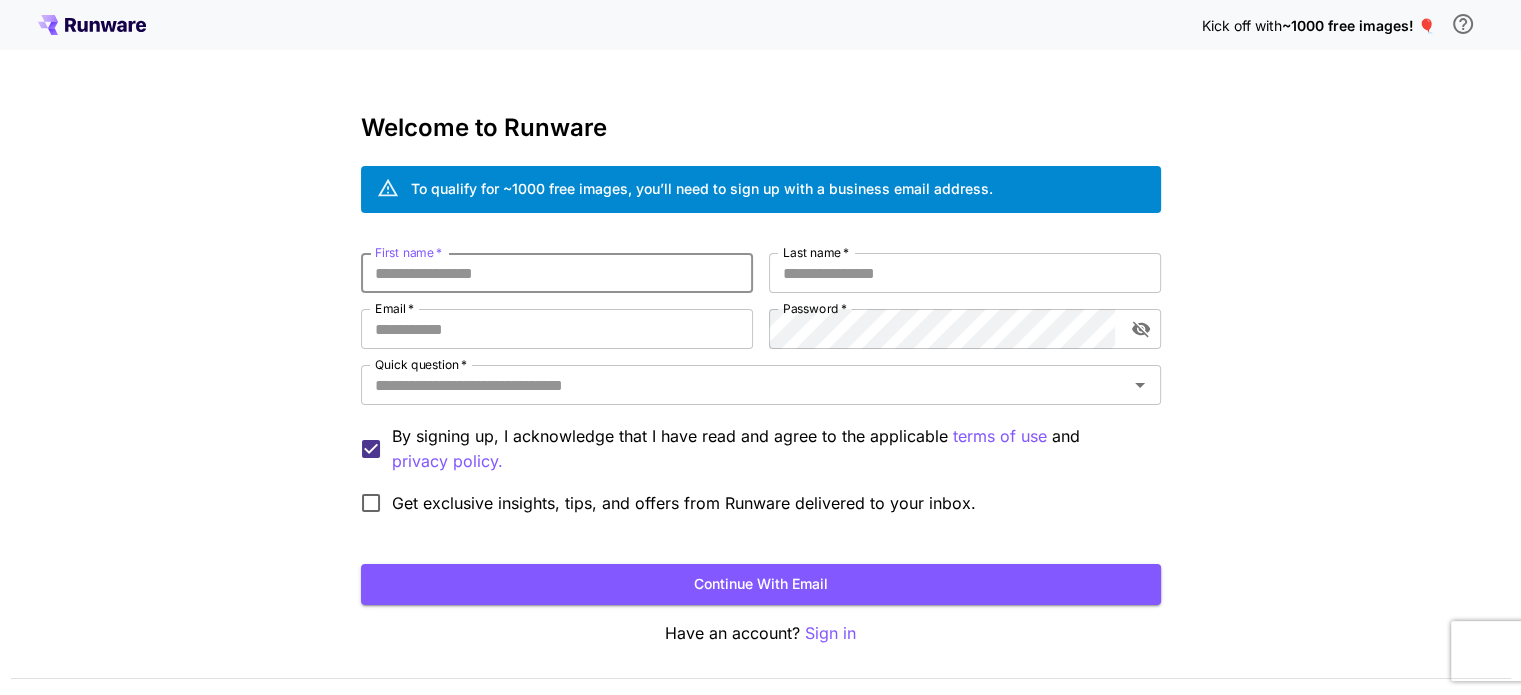 click on "First name   *" at bounding box center (557, 273) 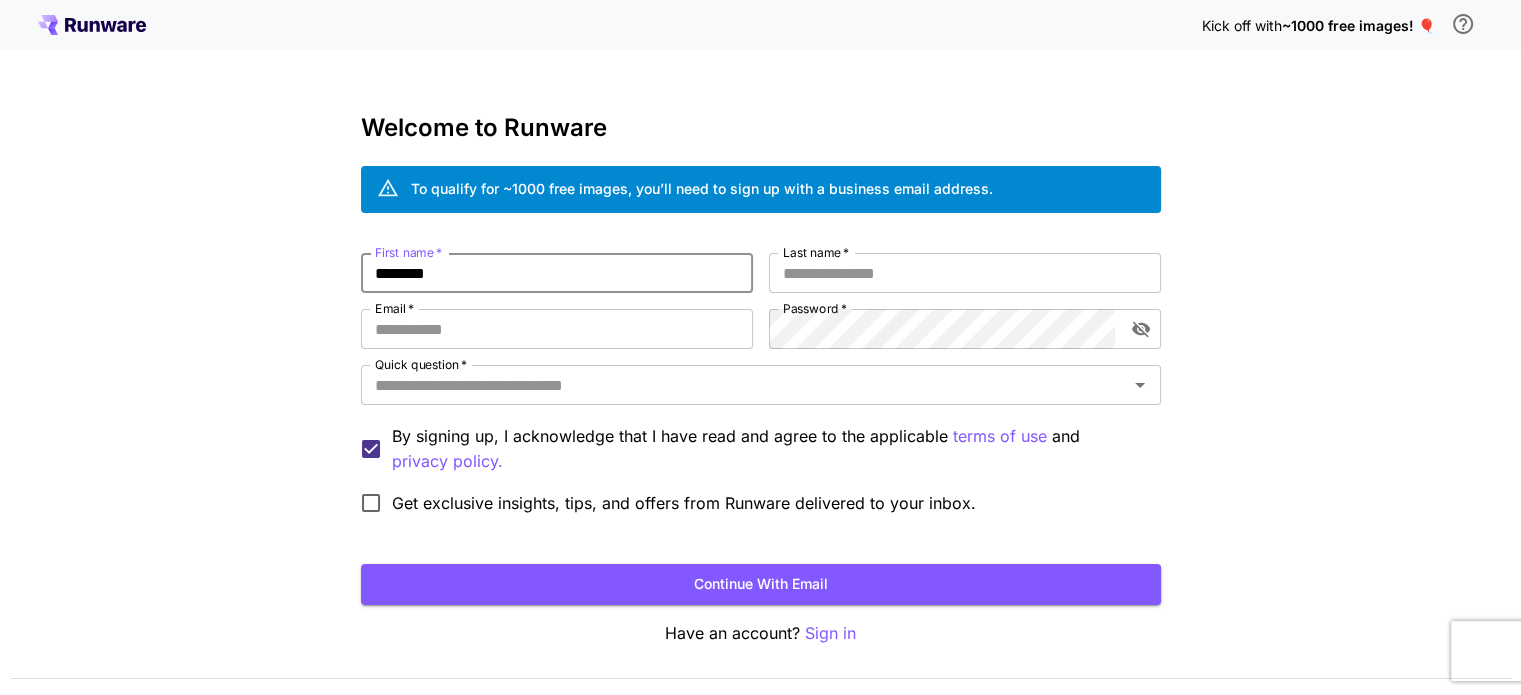 type on "********" 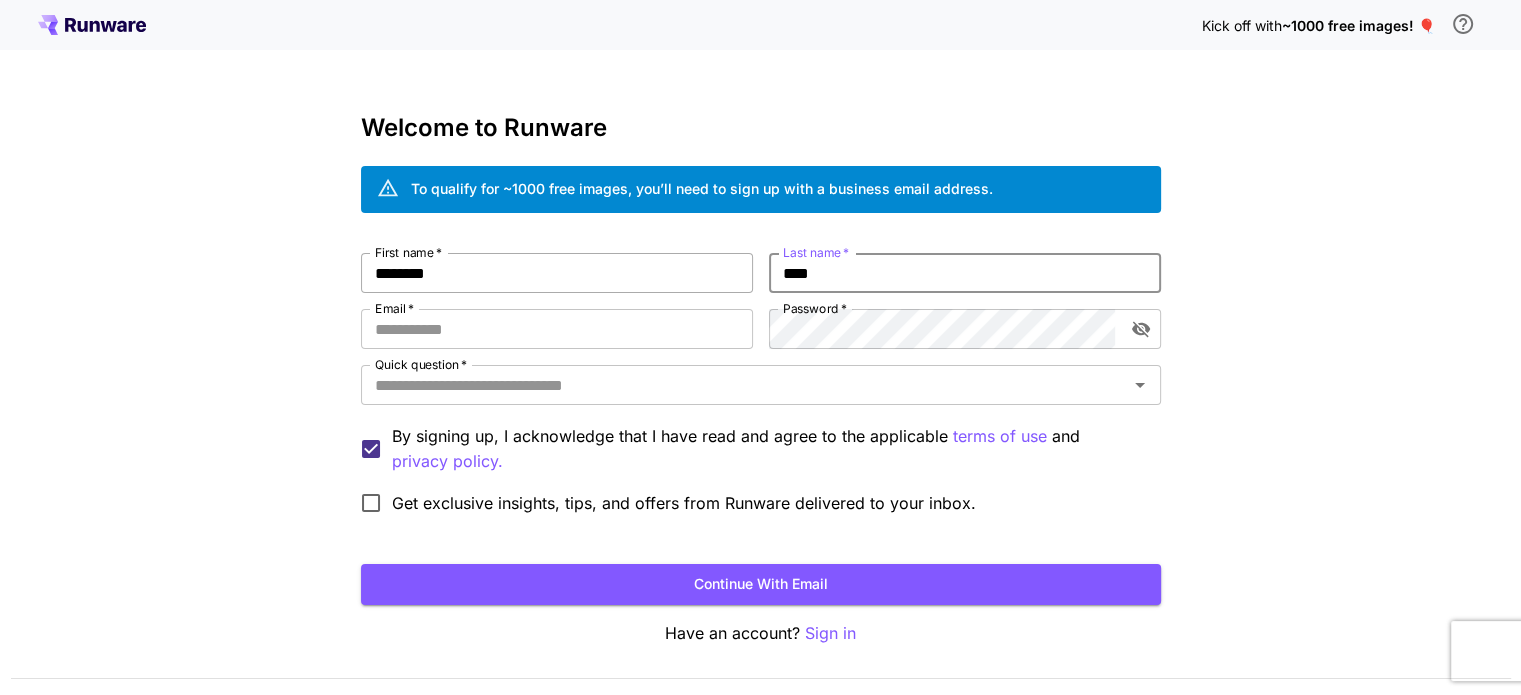 type on "****" 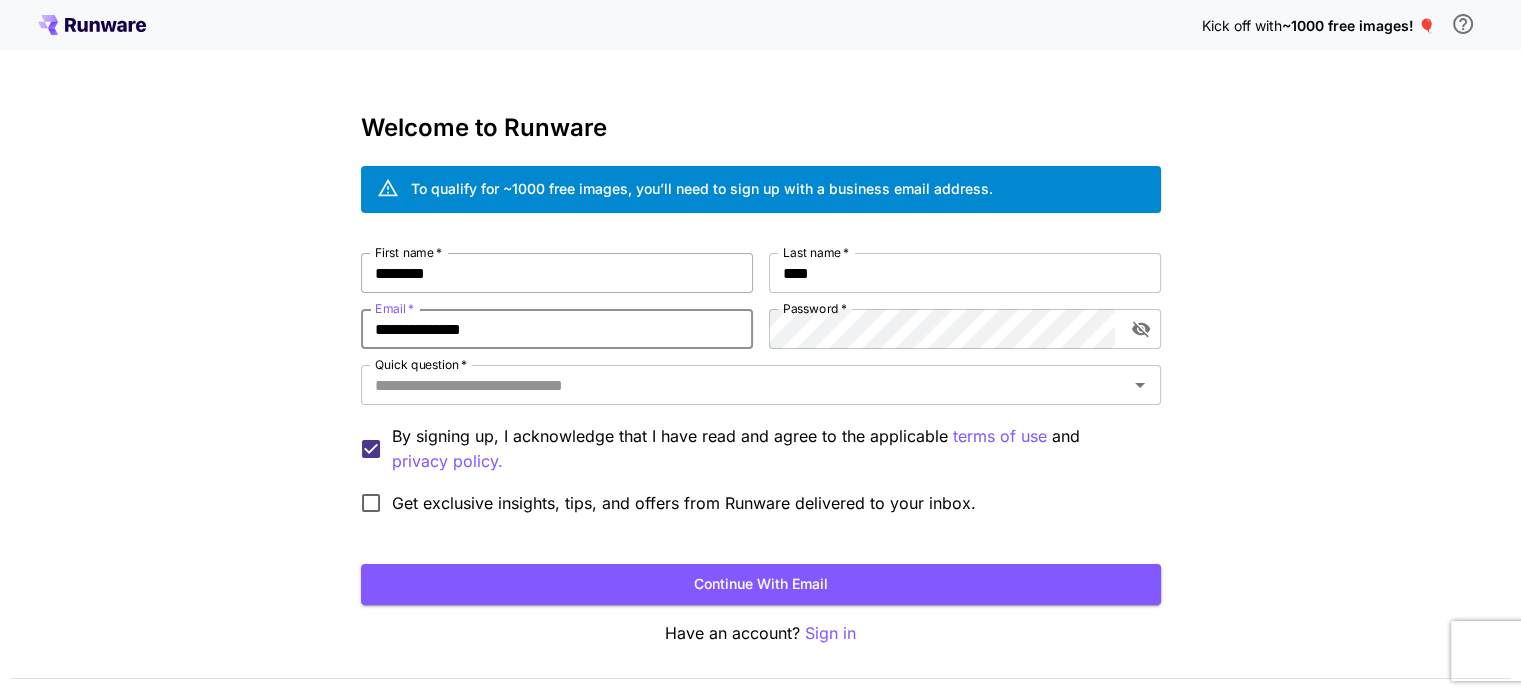 type on "**********" 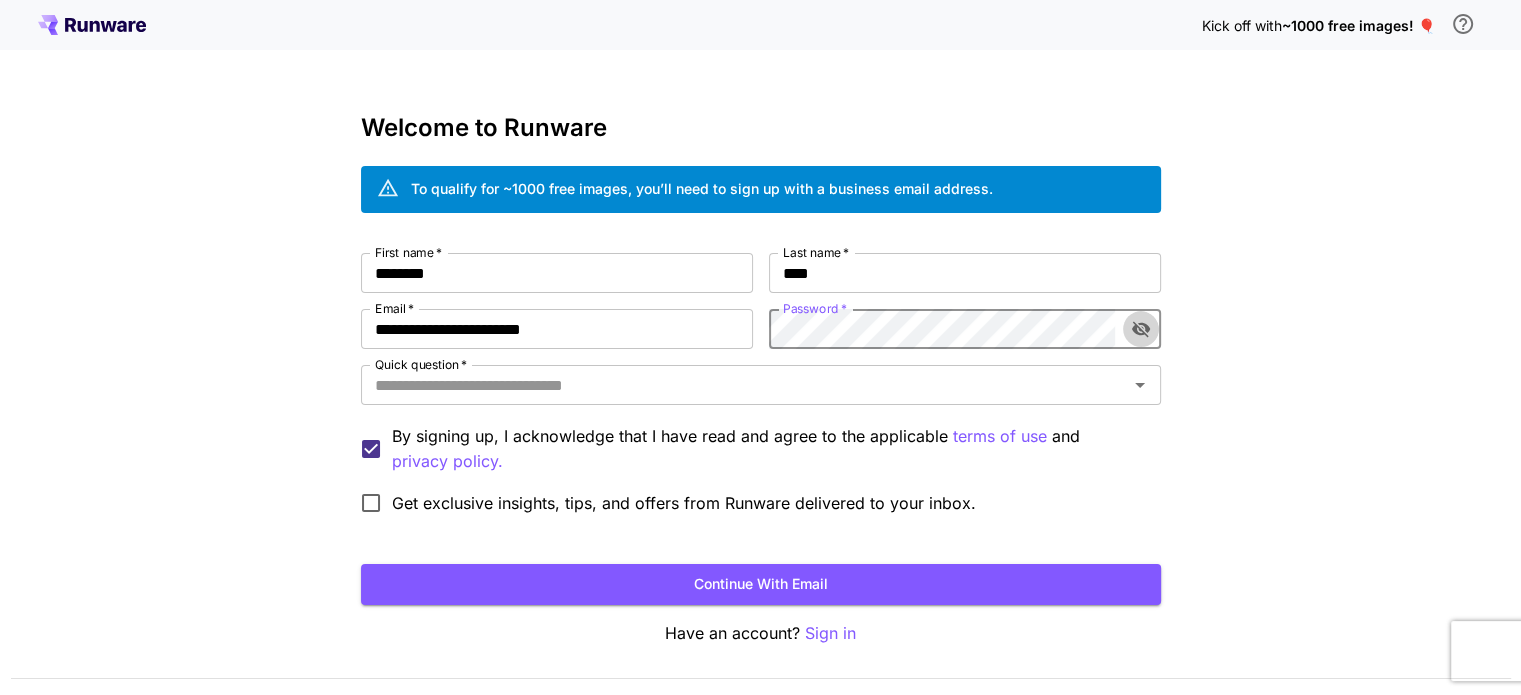 click 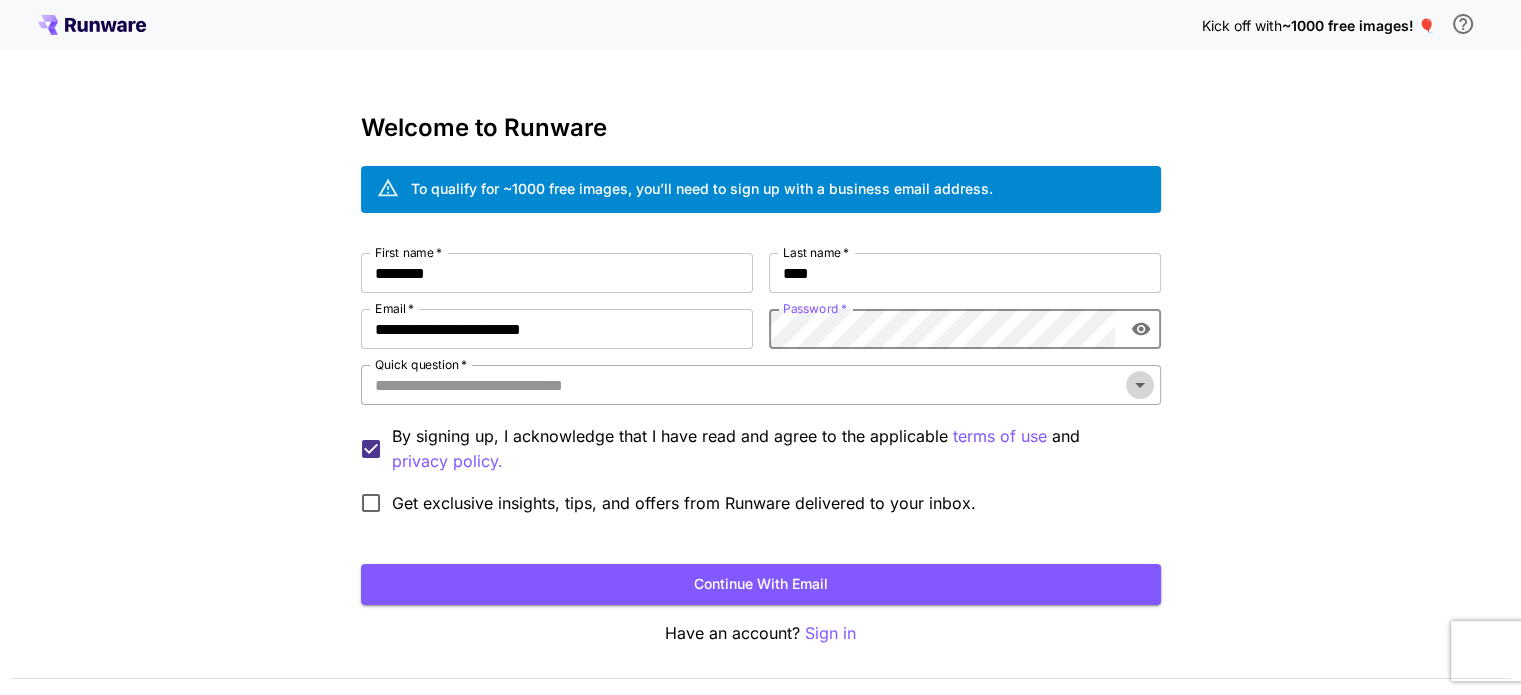 click 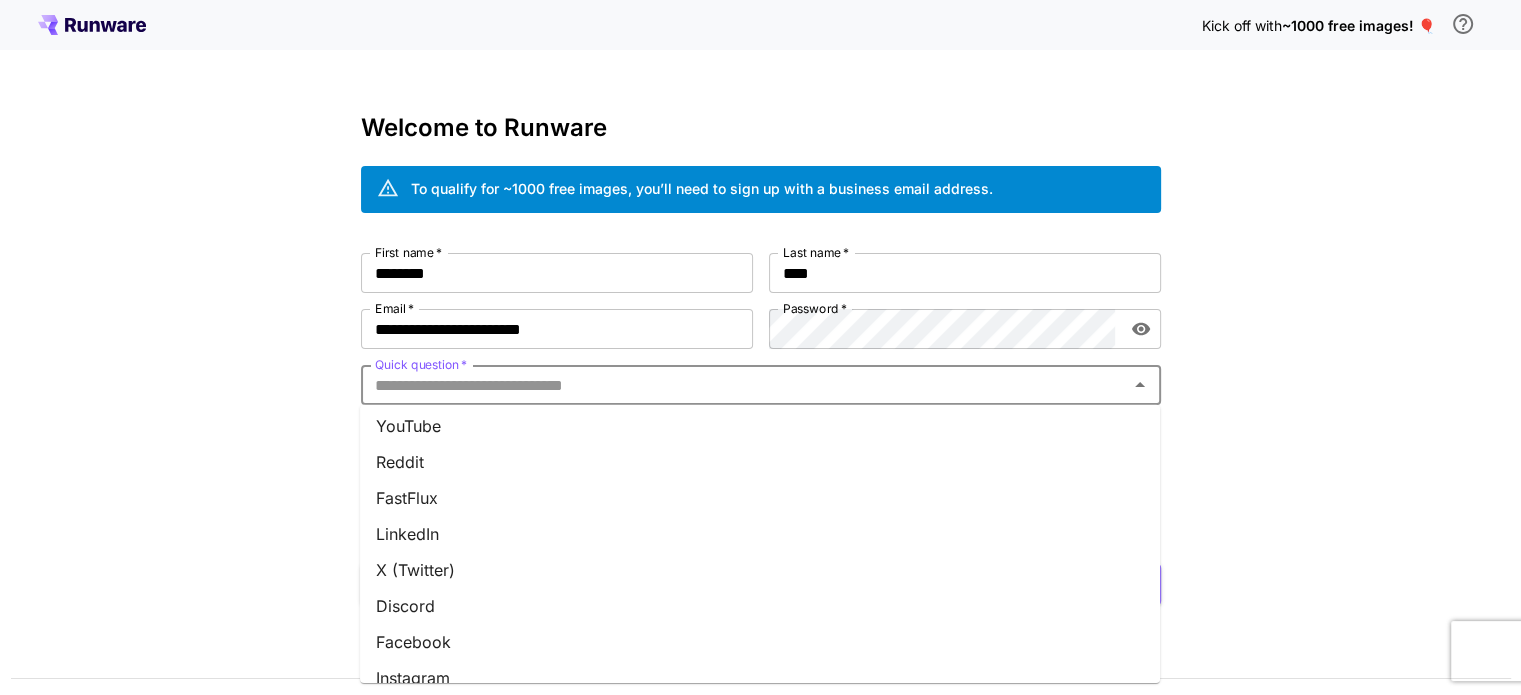scroll, scrollTop: 0, scrollLeft: 0, axis: both 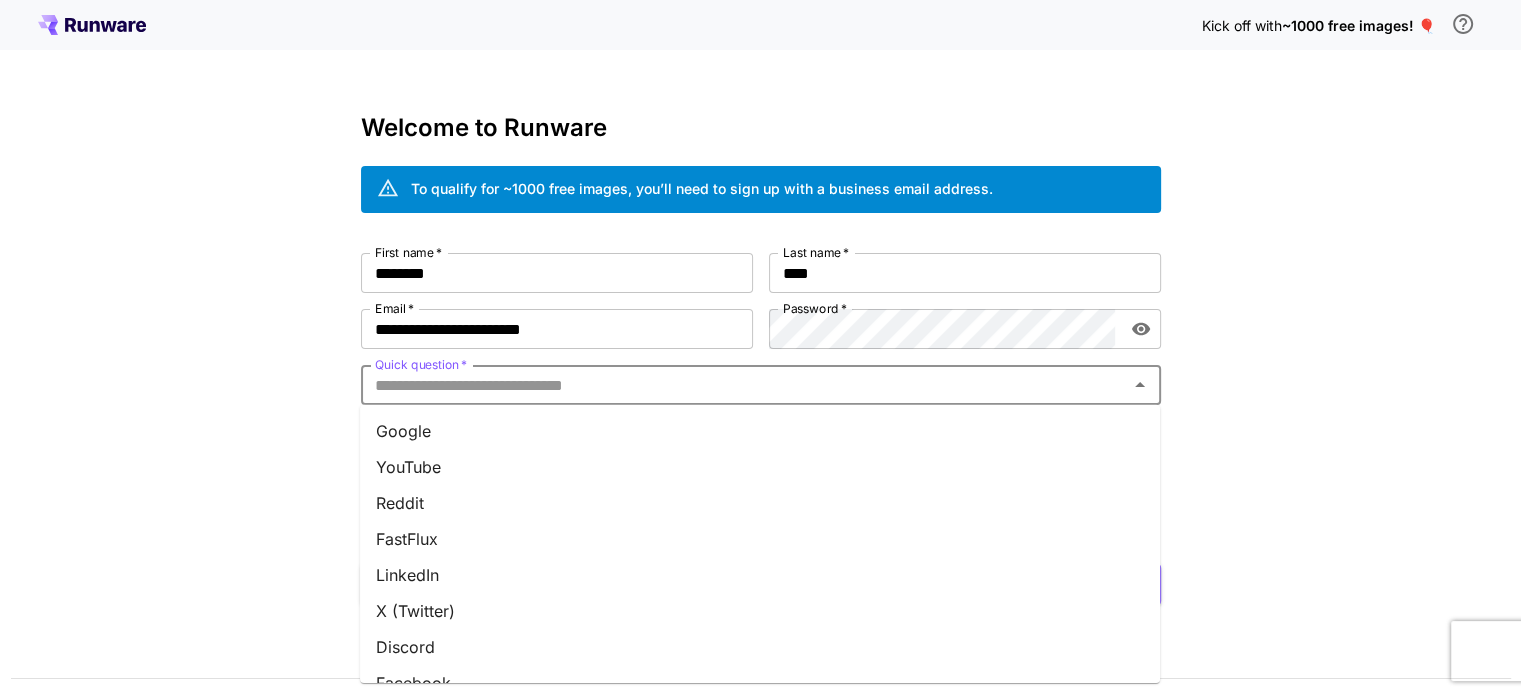 click on "Google" at bounding box center (760, 431) 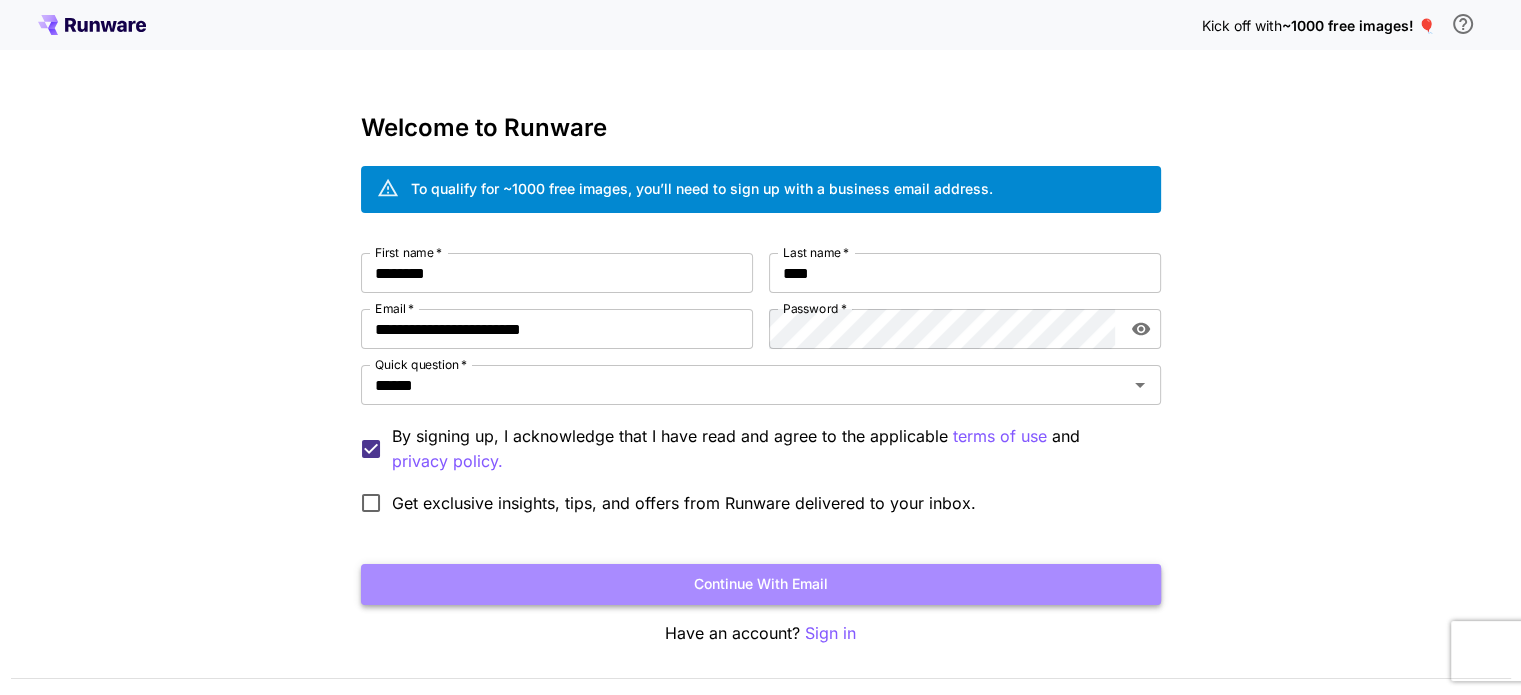click on "Continue with email" at bounding box center (761, 584) 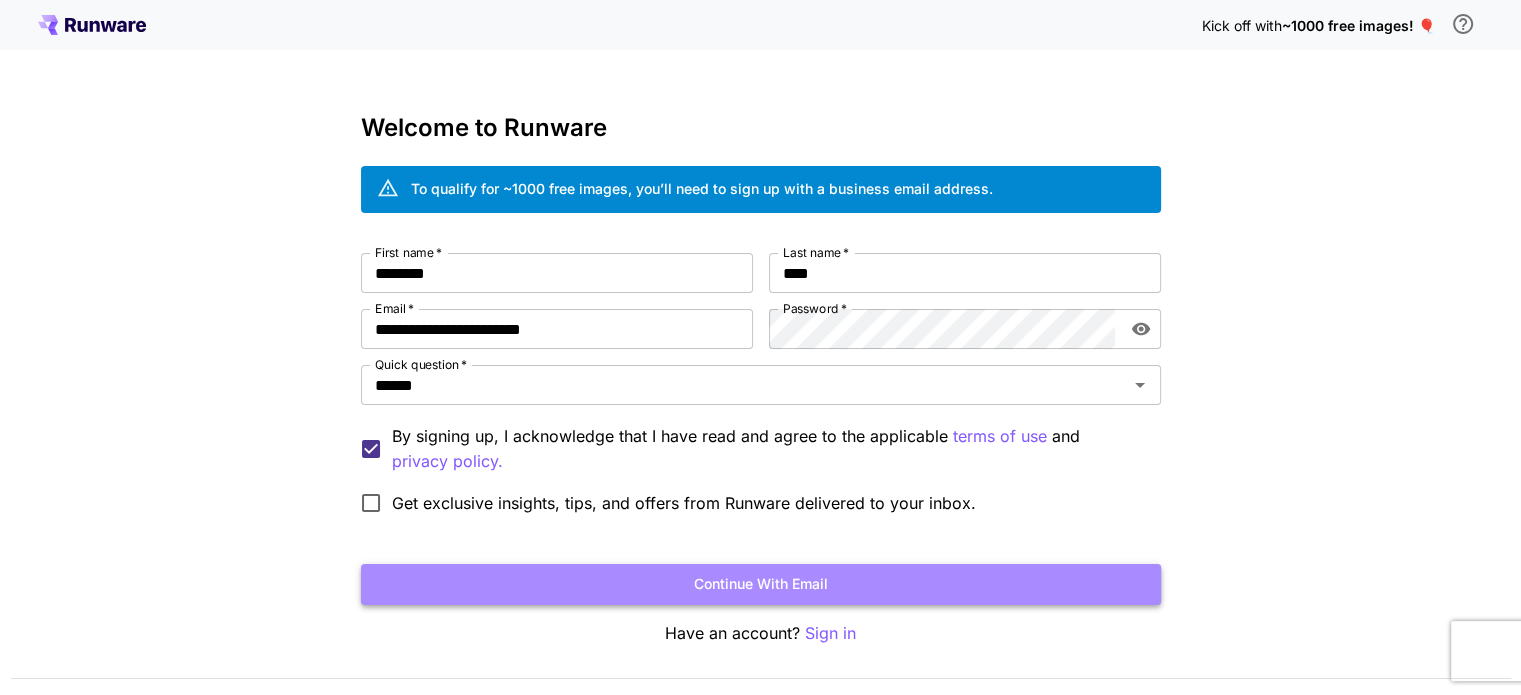 click on "Continue with email" at bounding box center [761, 584] 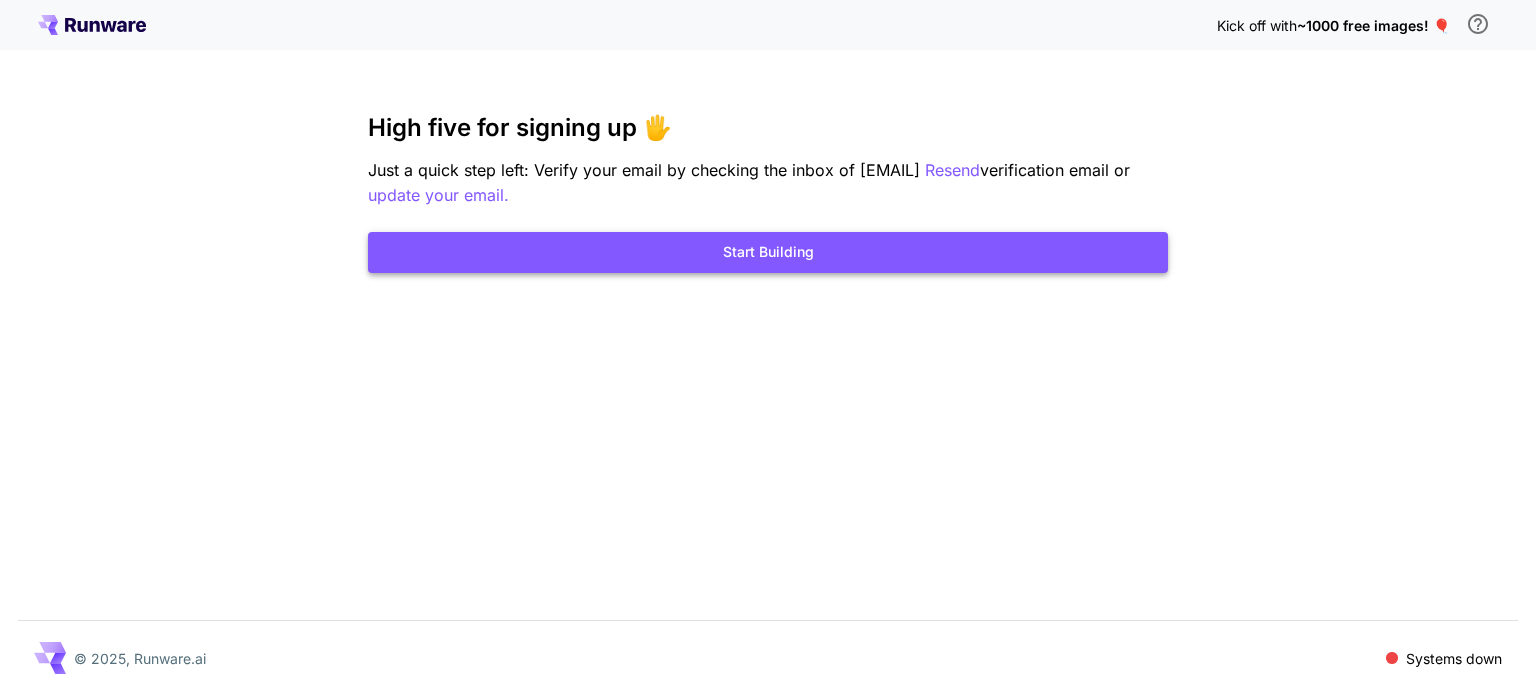 click on "Start Building" at bounding box center [768, 252] 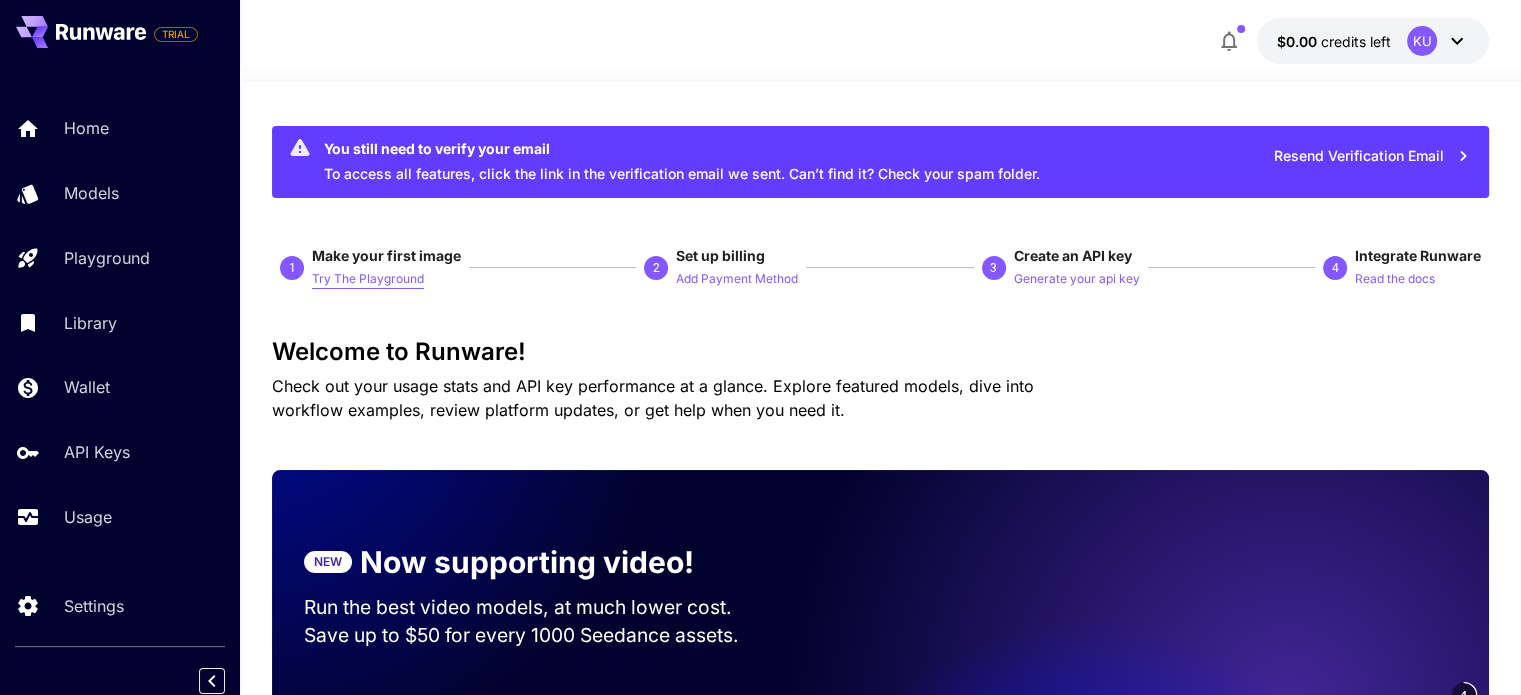 click on "Try The Playground" at bounding box center [368, 279] 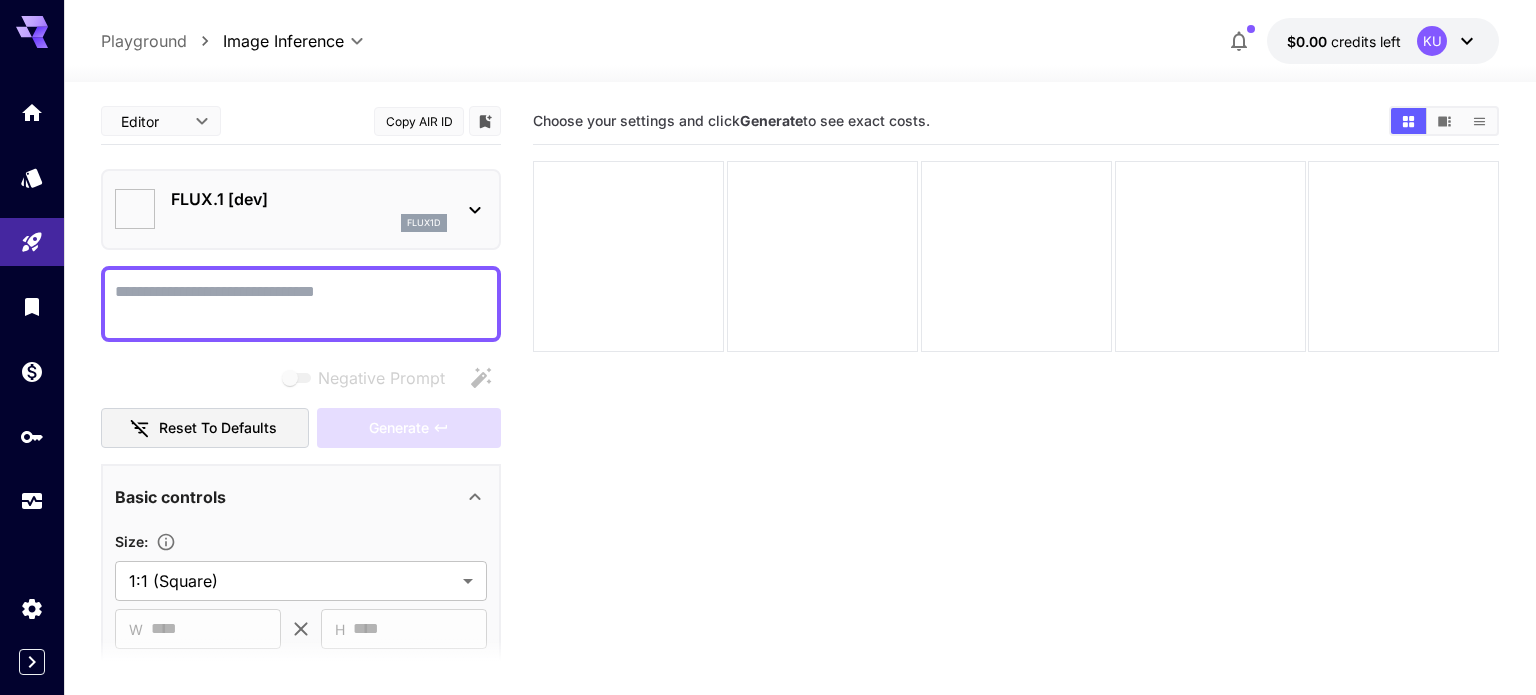 type on "**********" 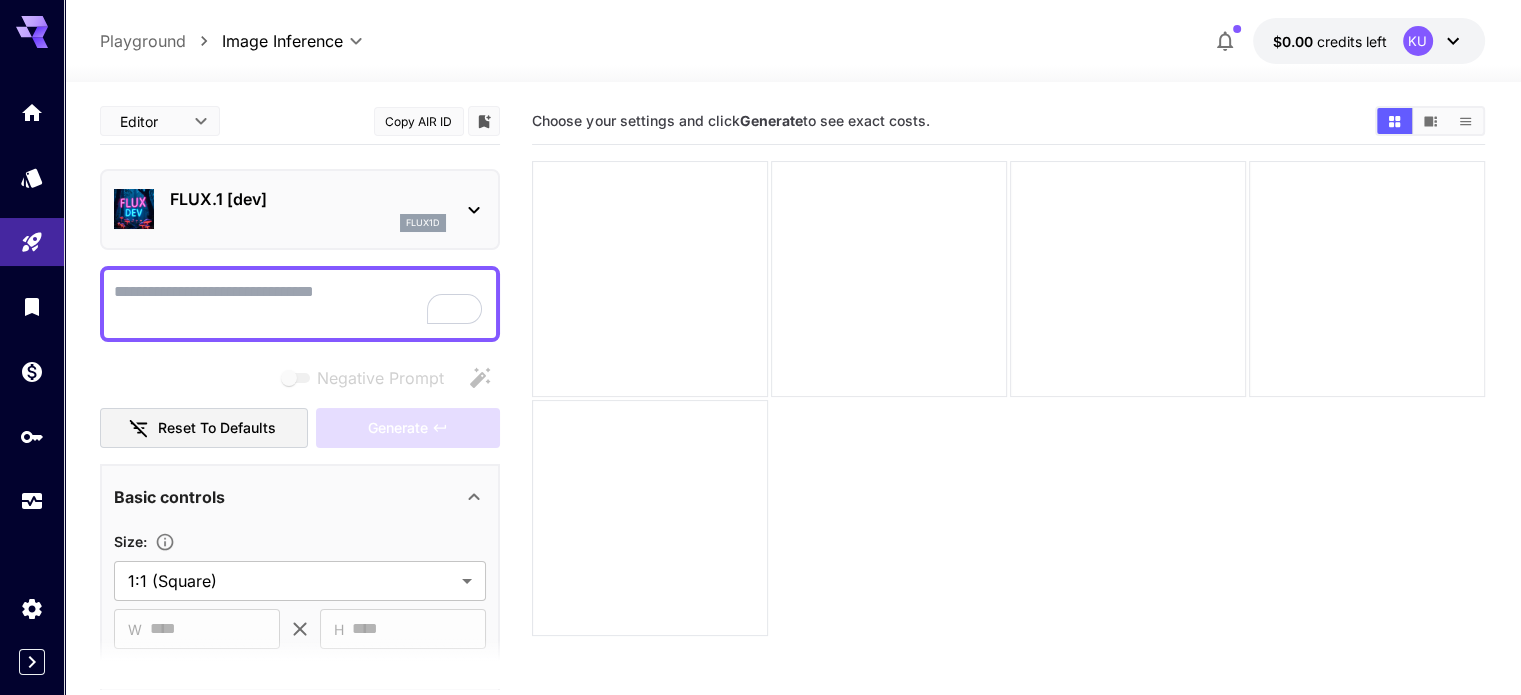 click 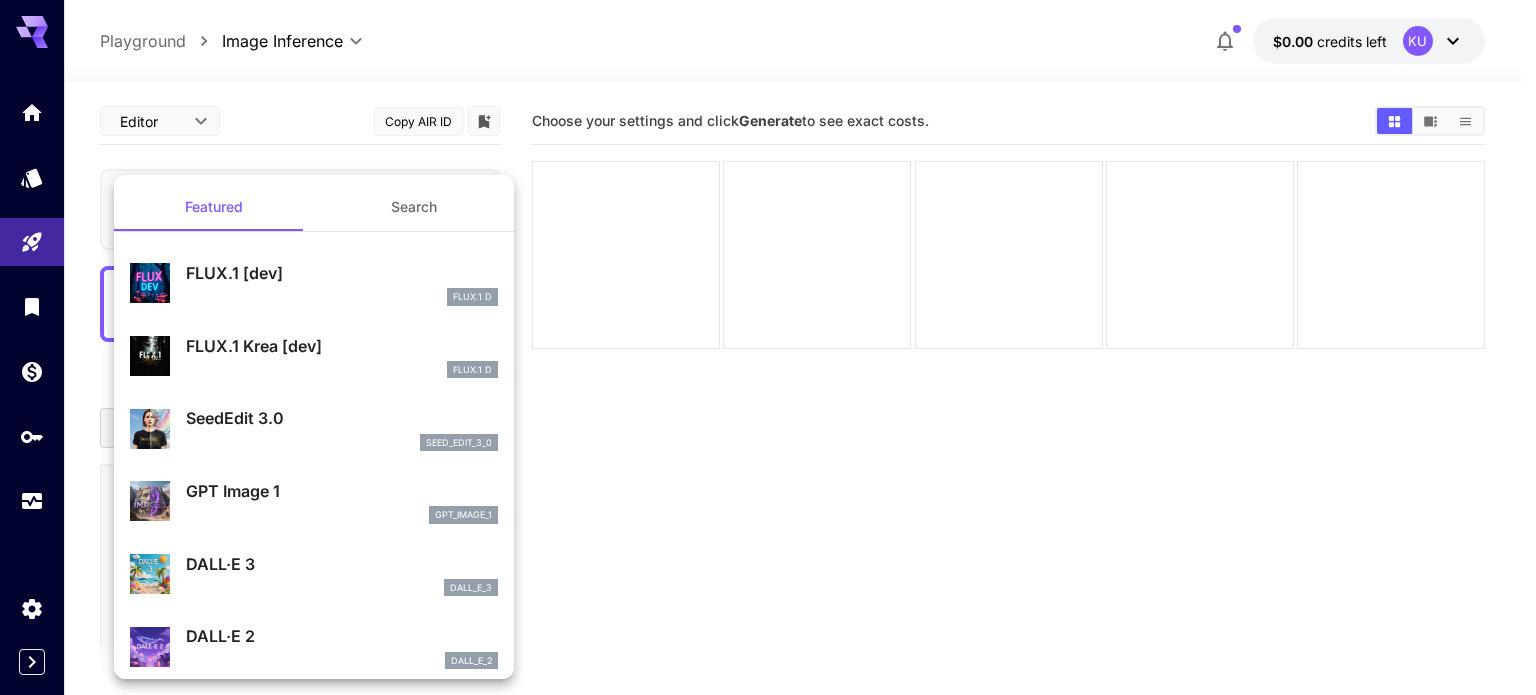 click at bounding box center [768, 347] 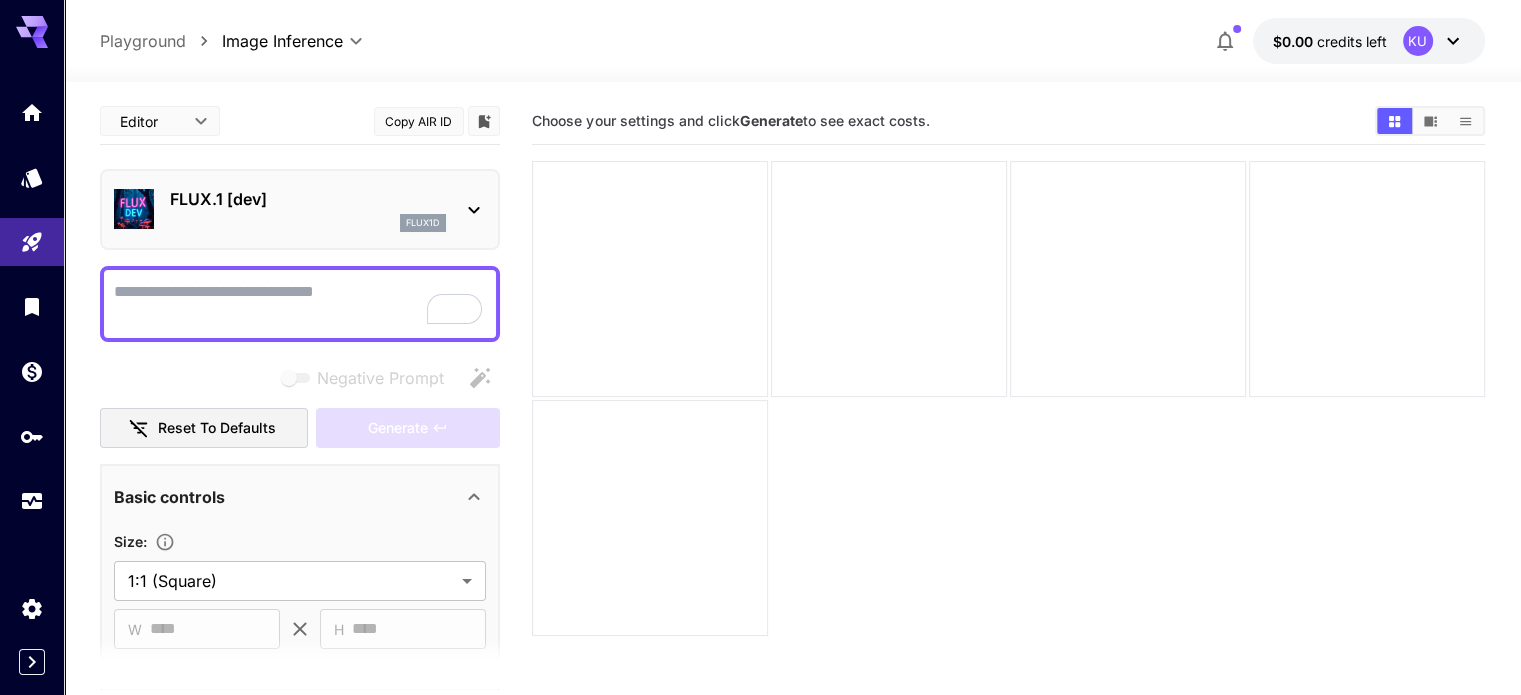 scroll, scrollTop: 84, scrollLeft: 0, axis: vertical 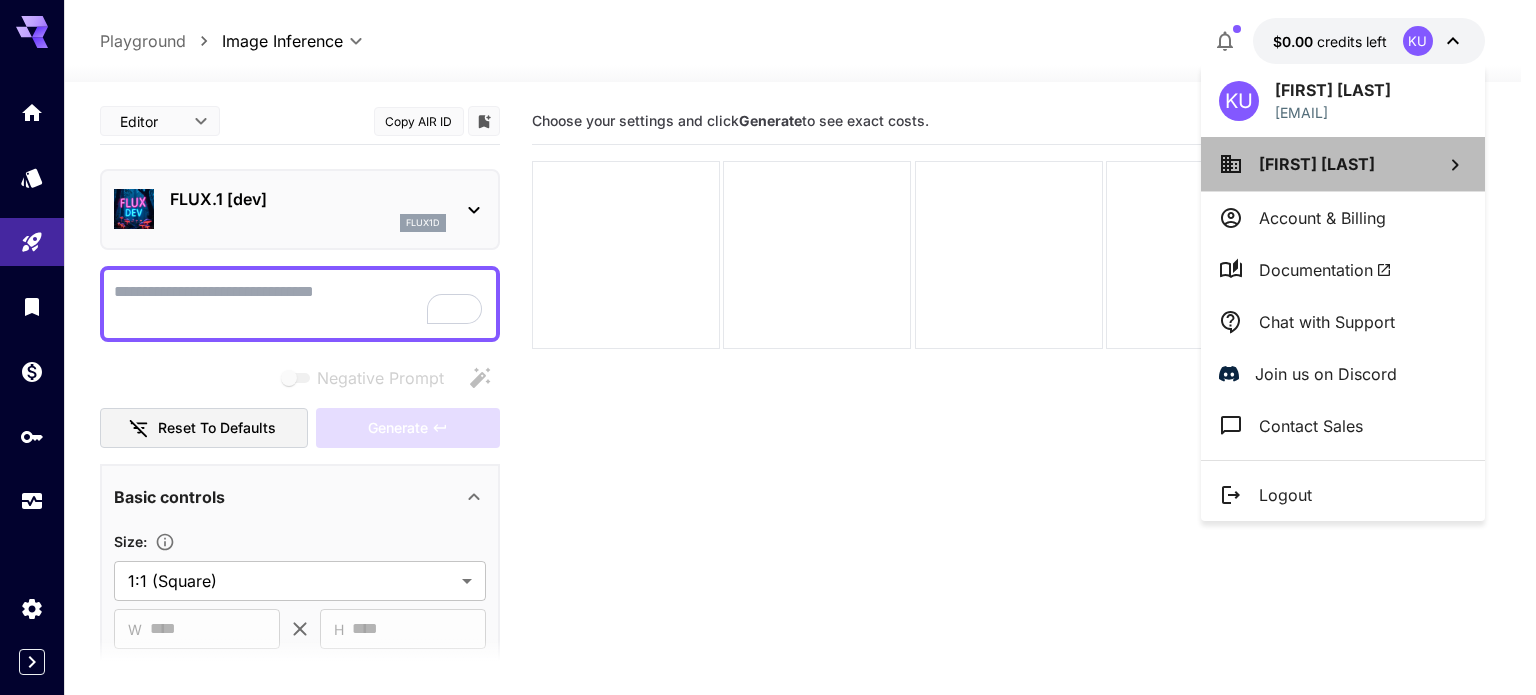 click 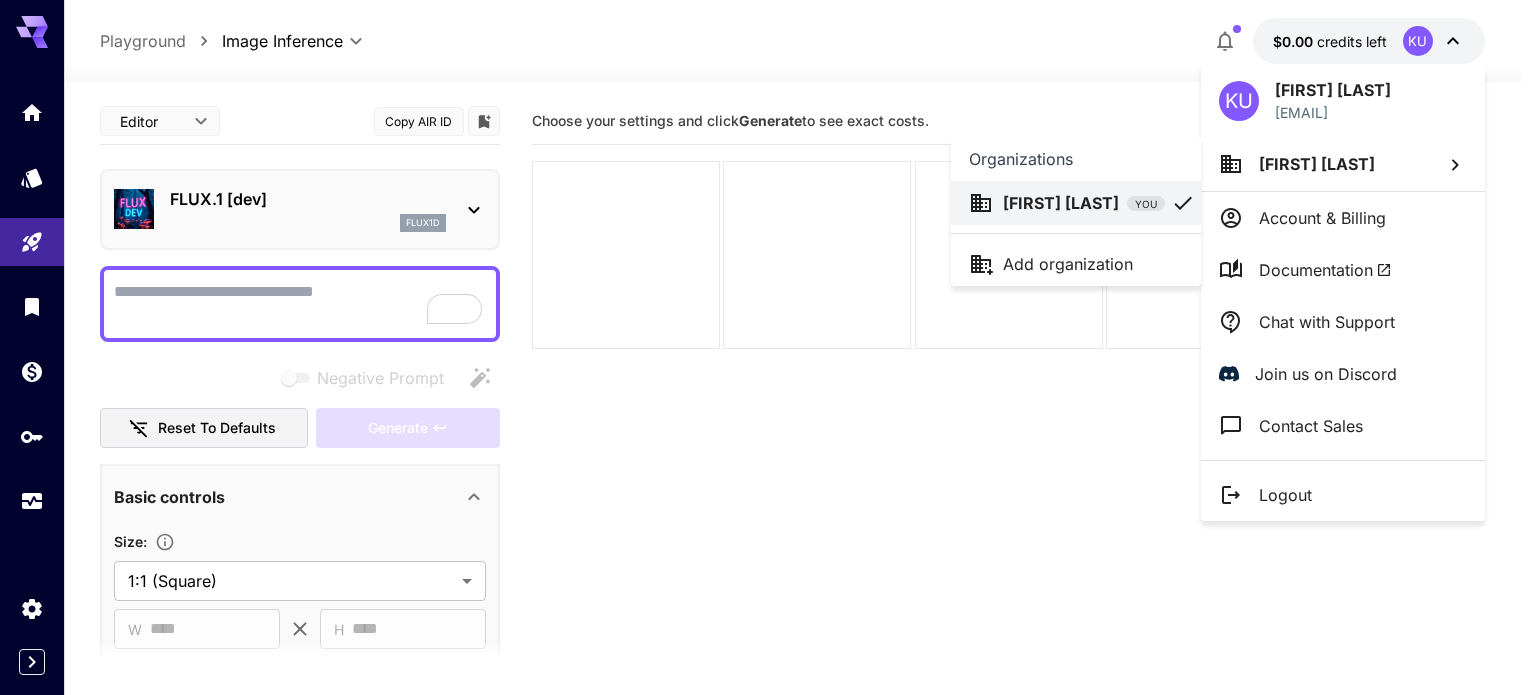 click at bounding box center (768, 347) 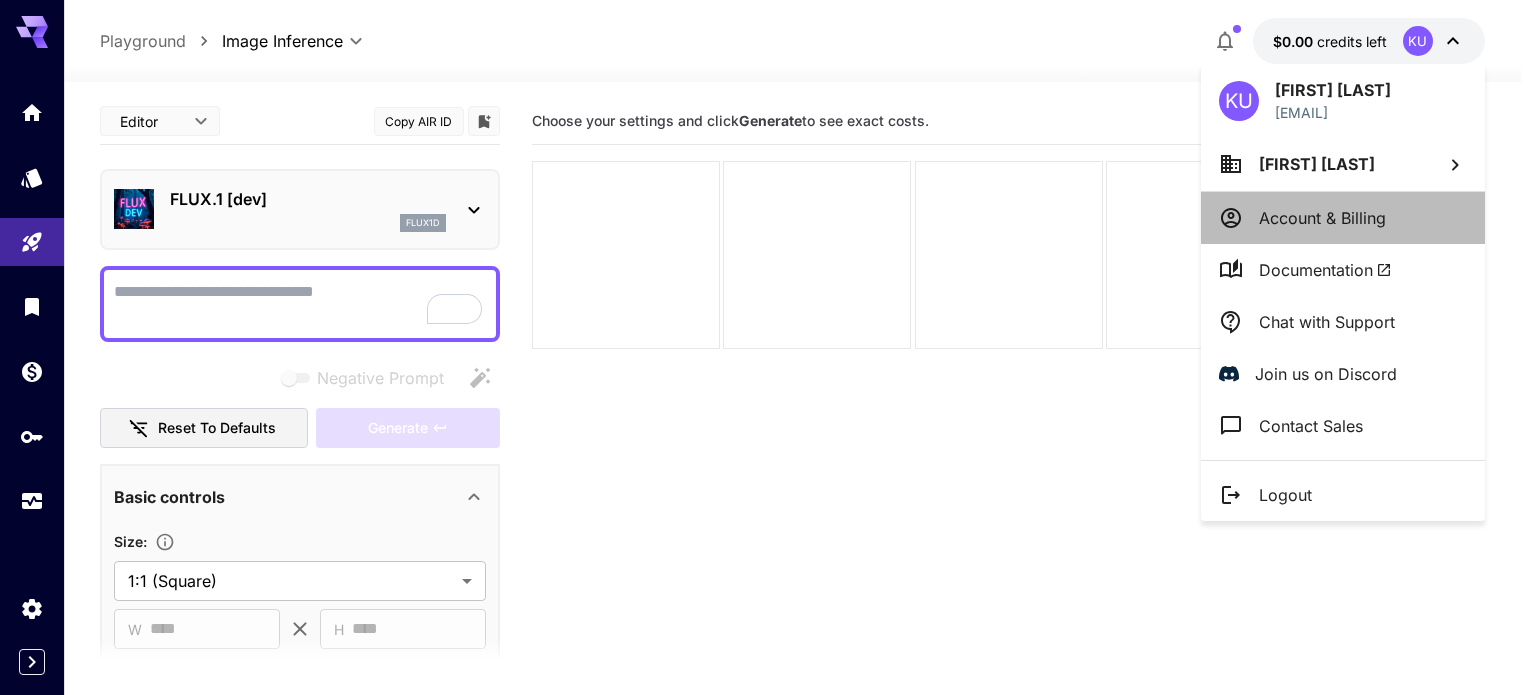 click on "Account & Billing" at bounding box center [1322, 218] 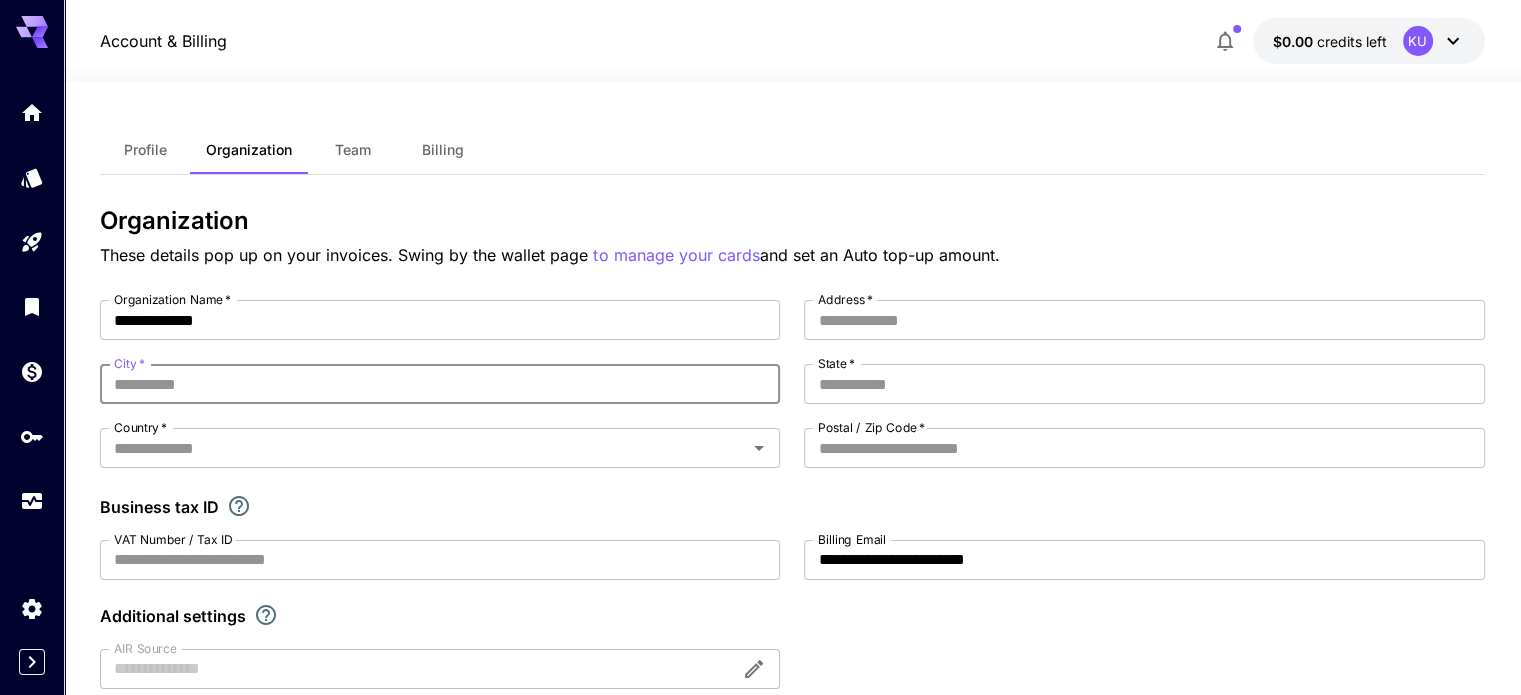 click on "City   *" at bounding box center (440, 384) 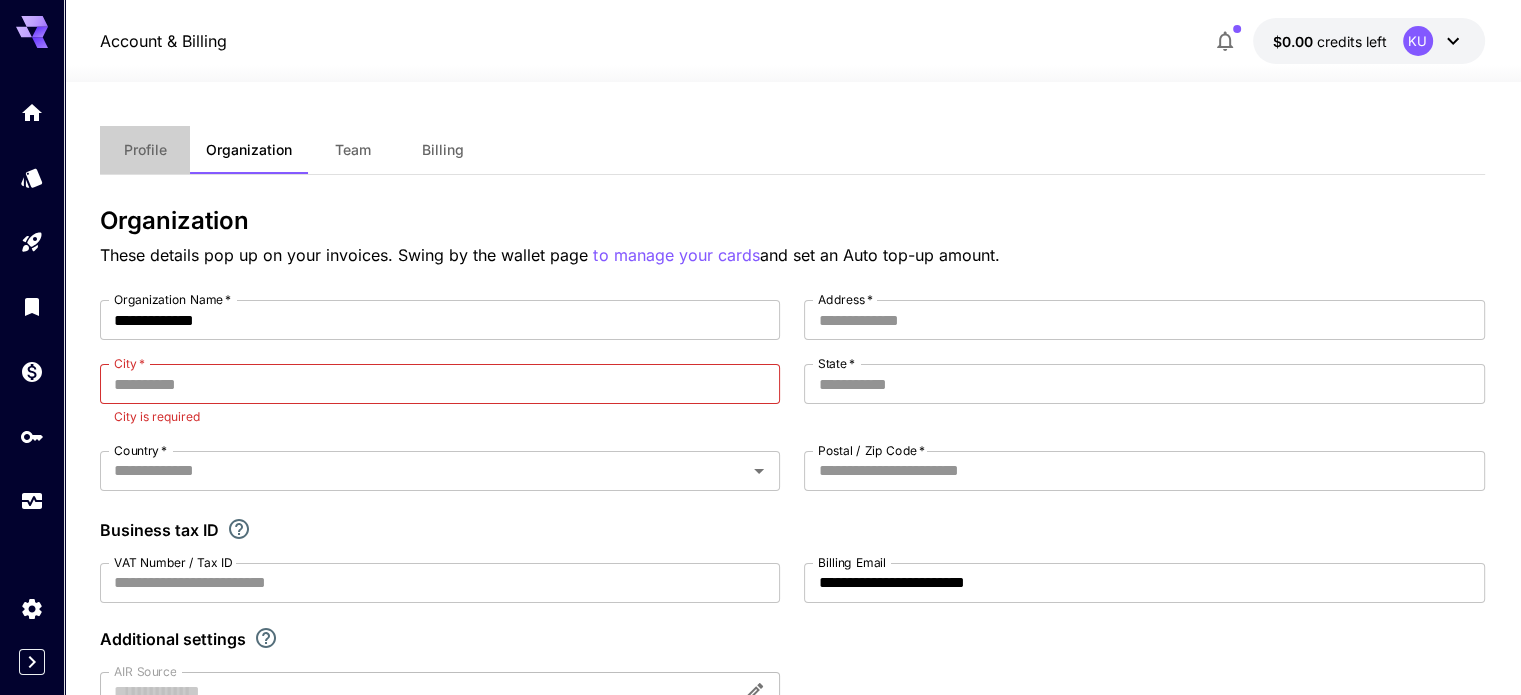 click on "Profile" at bounding box center [145, 150] 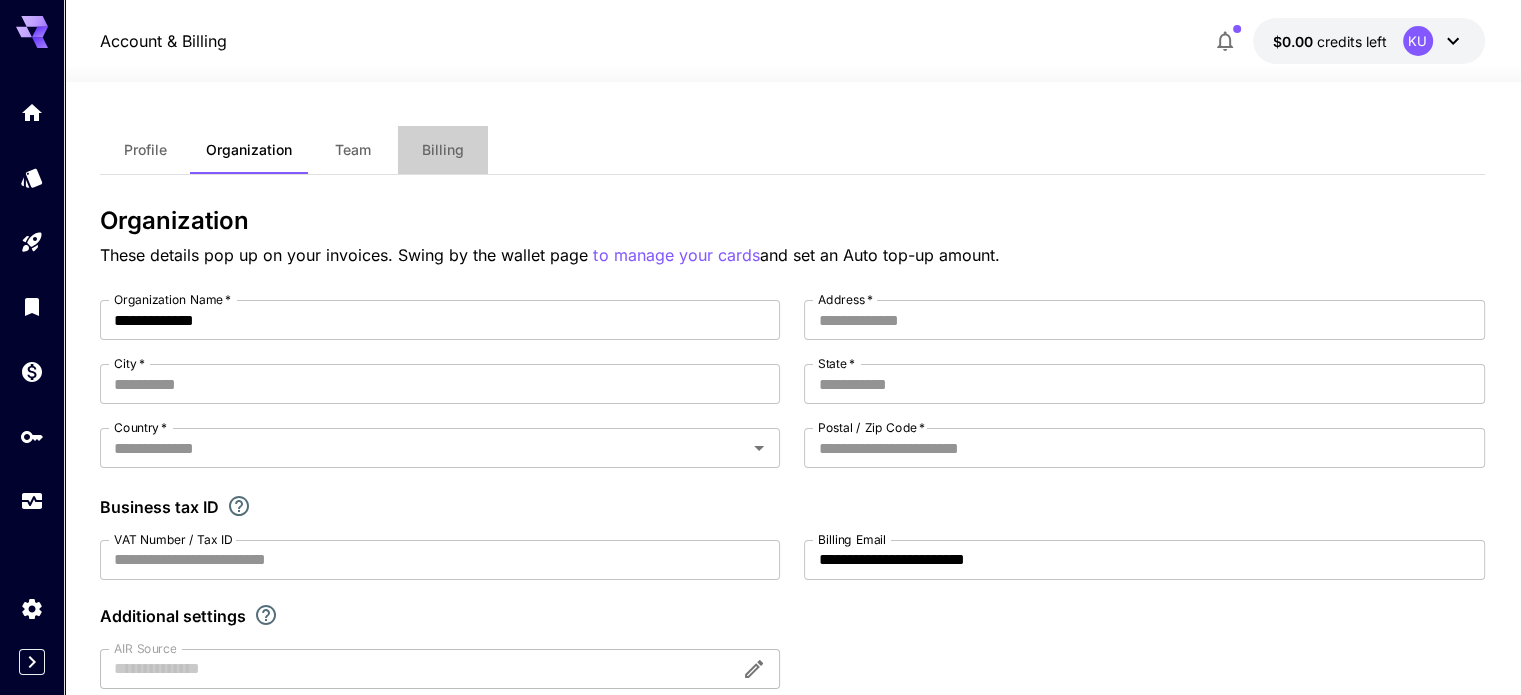 click on "Billing" at bounding box center (443, 150) 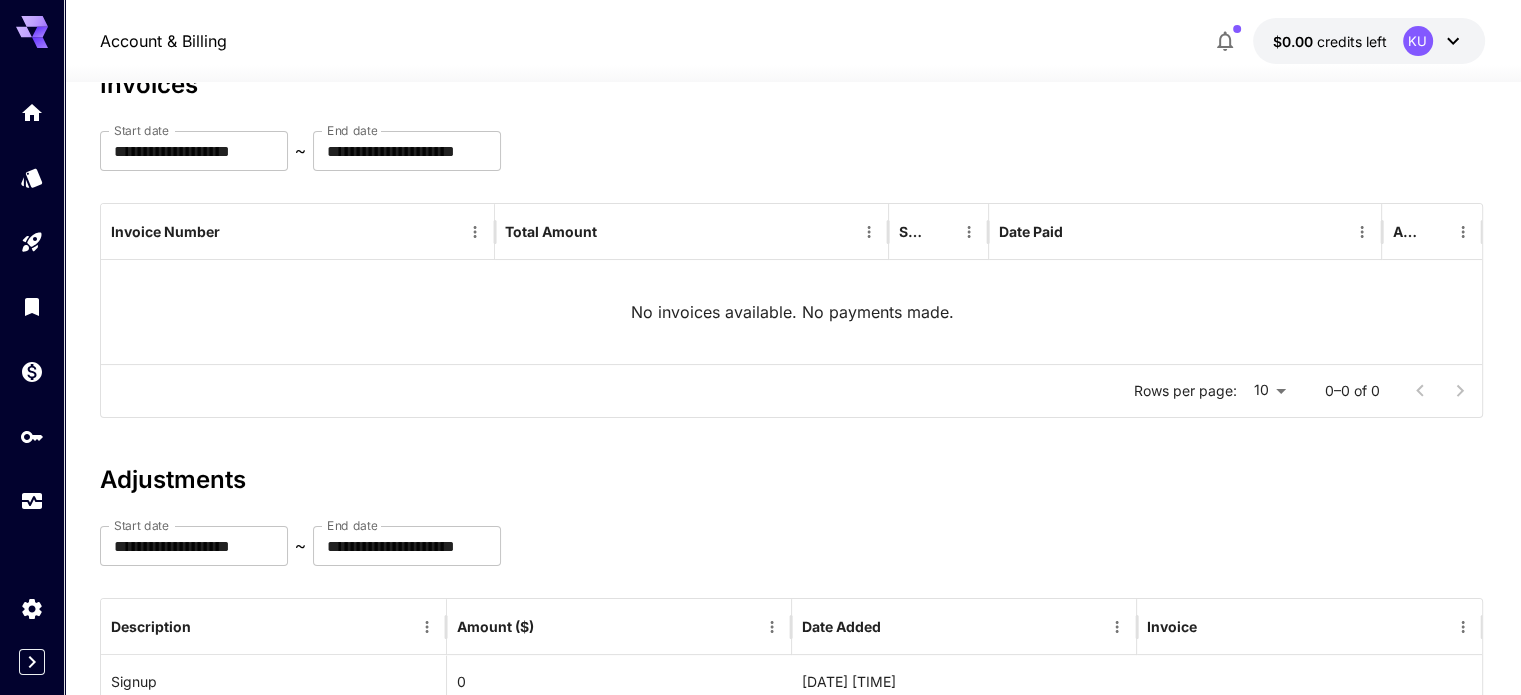 scroll, scrollTop: 0, scrollLeft: 0, axis: both 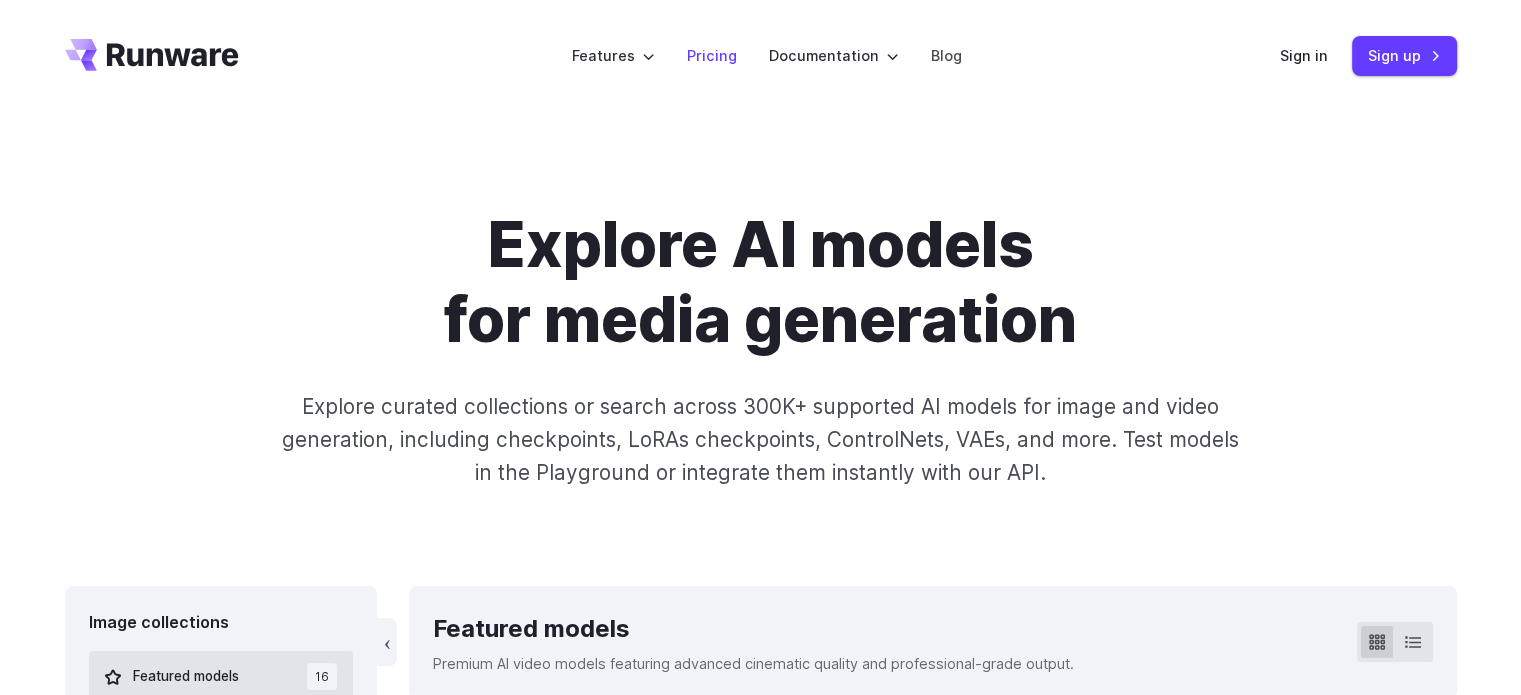 click on "Pricing" at bounding box center (712, 55) 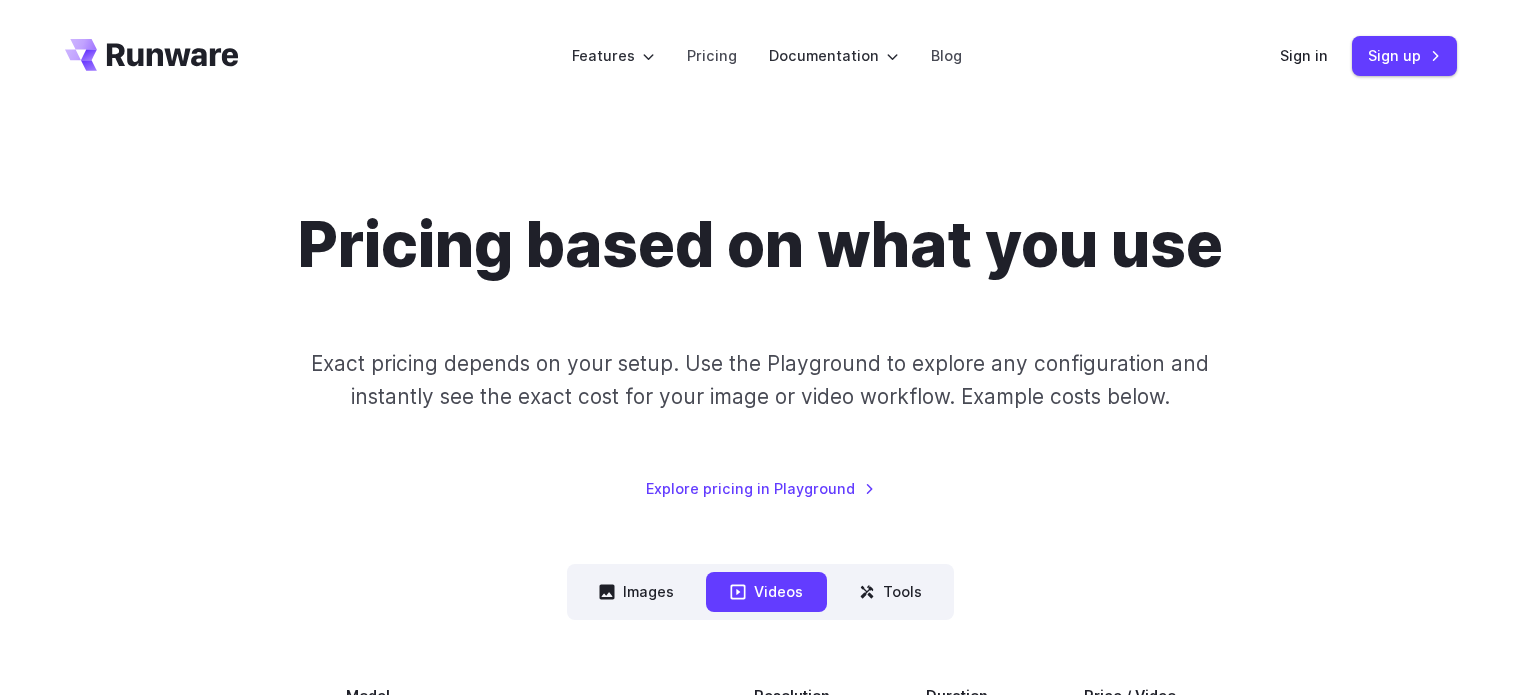 scroll, scrollTop: 0, scrollLeft: 0, axis: both 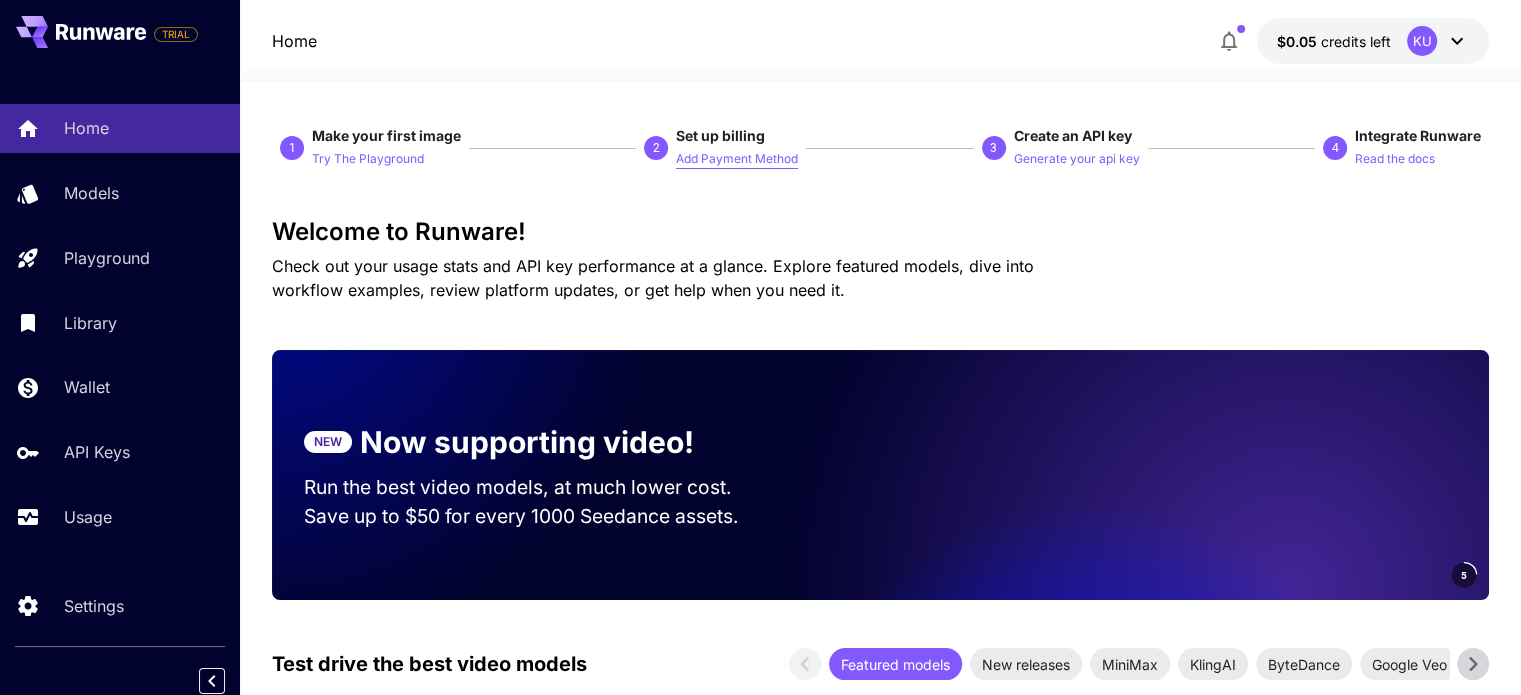 click on "Add Payment Method" at bounding box center [737, 159] 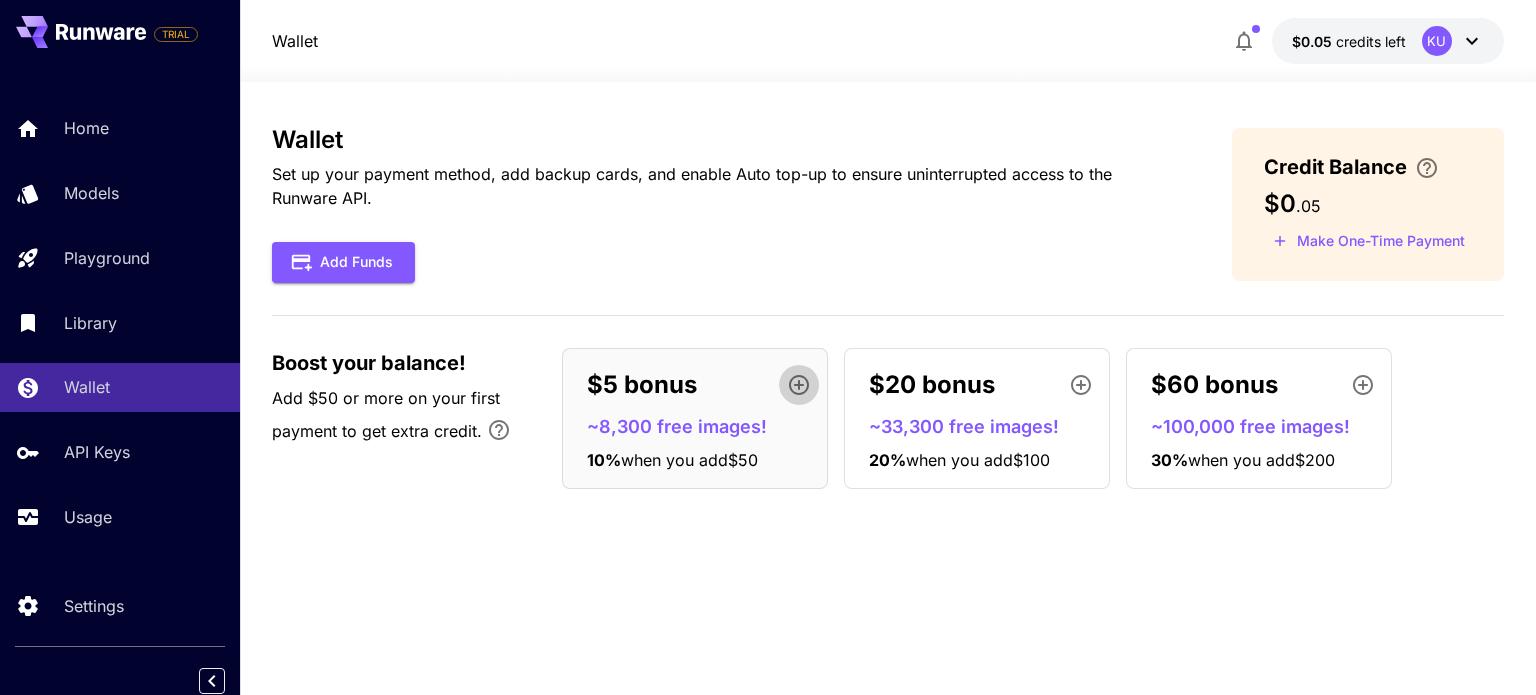 click 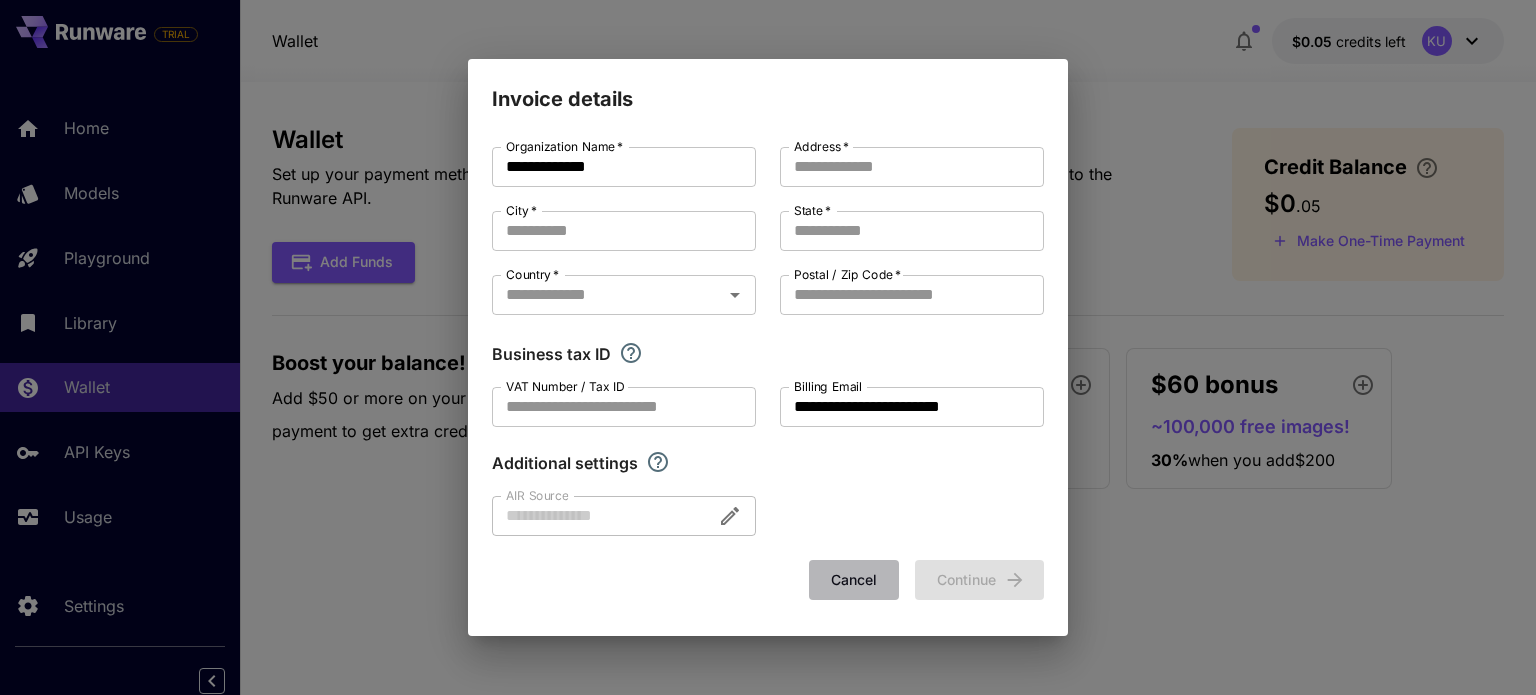 click on "Cancel" at bounding box center (854, 580) 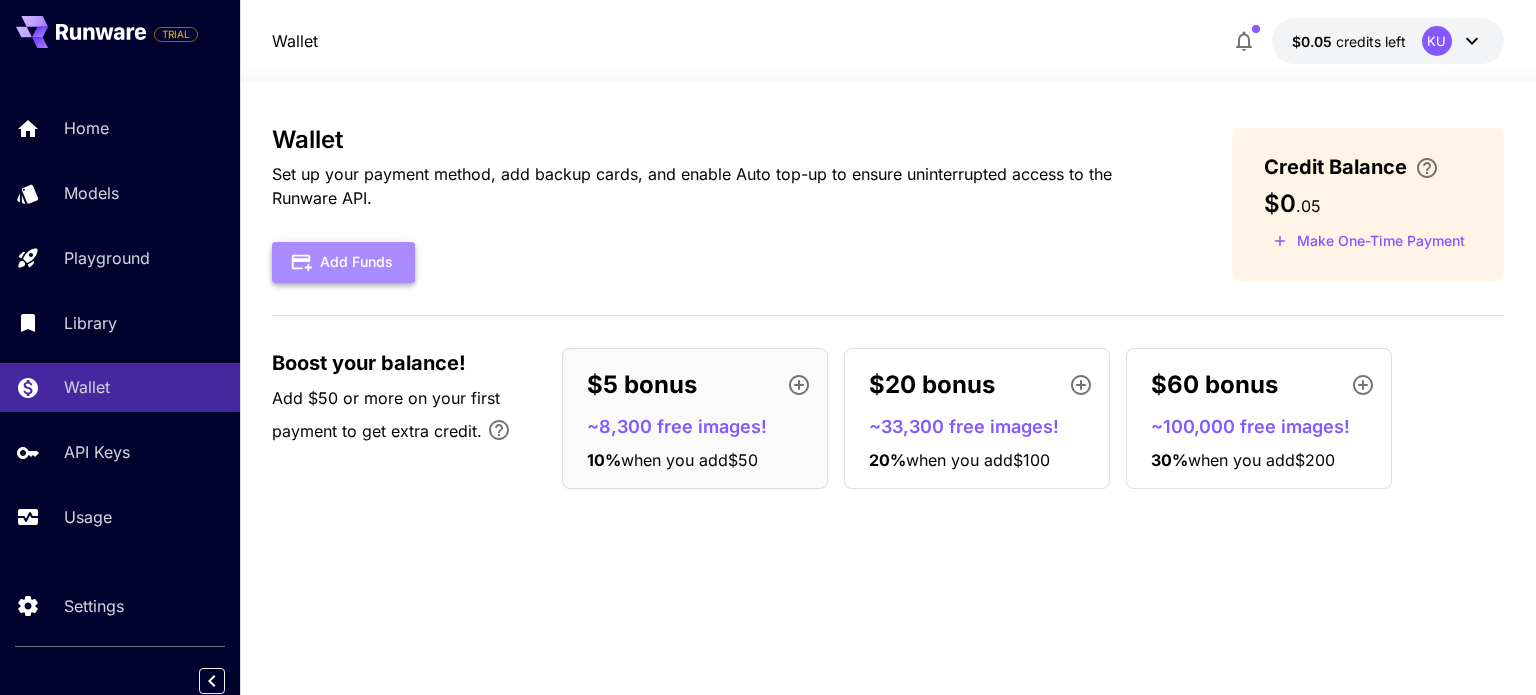 click on "Add Funds" at bounding box center [343, 262] 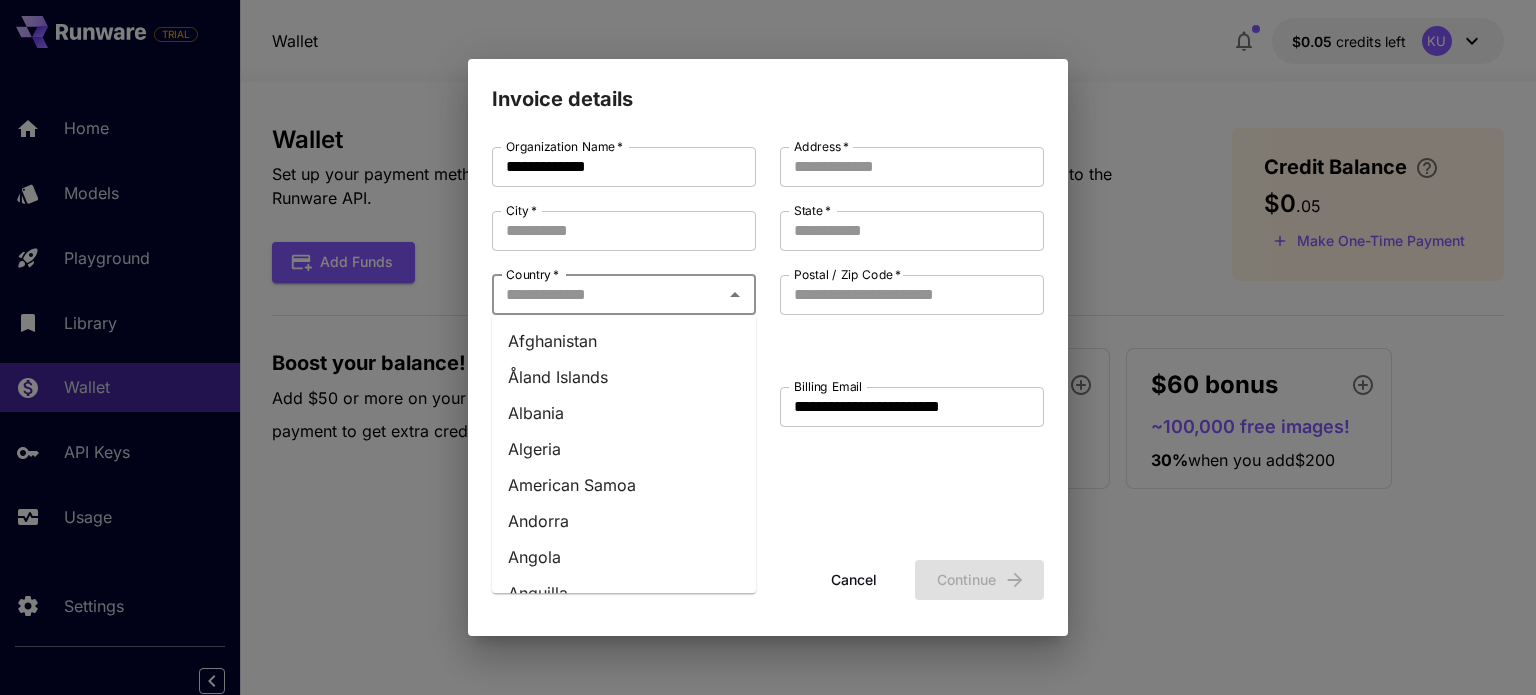 click on "Country   *" at bounding box center (607, 295) 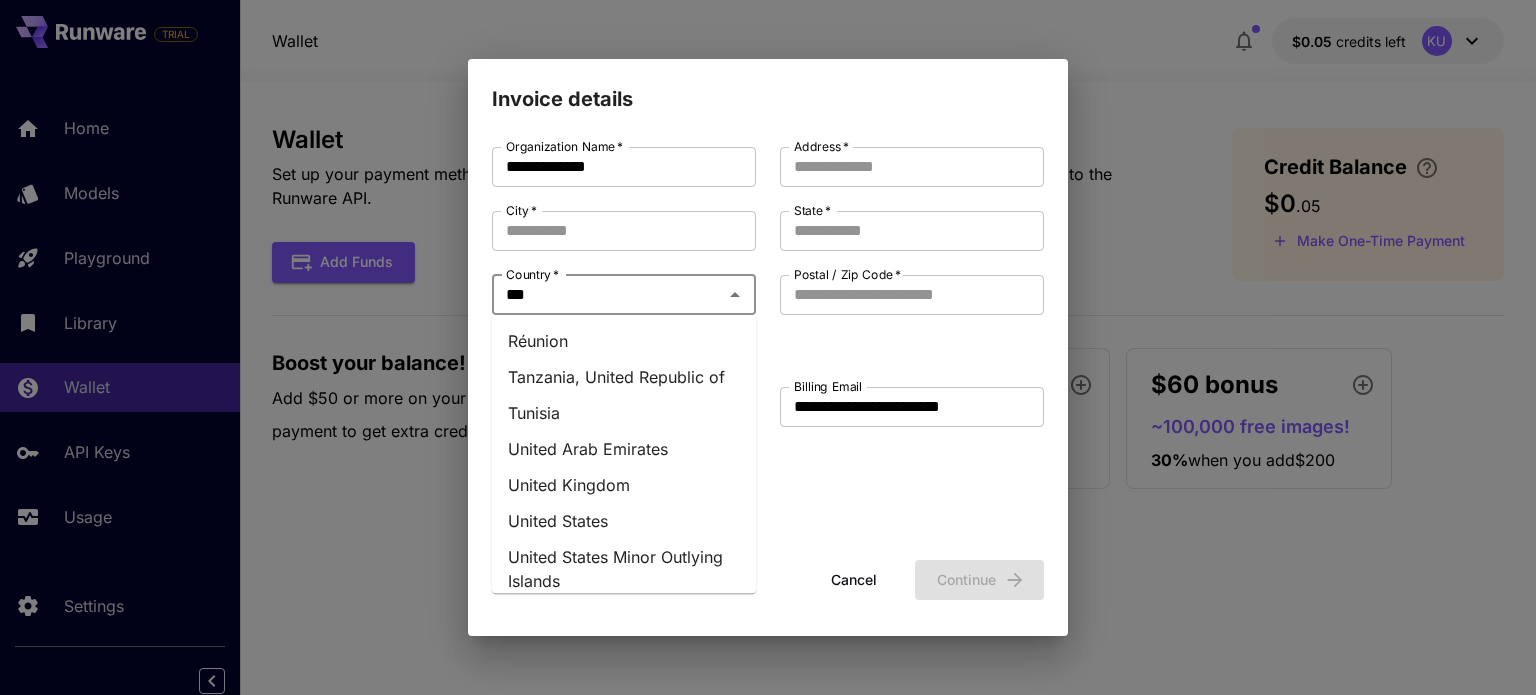 type on "****" 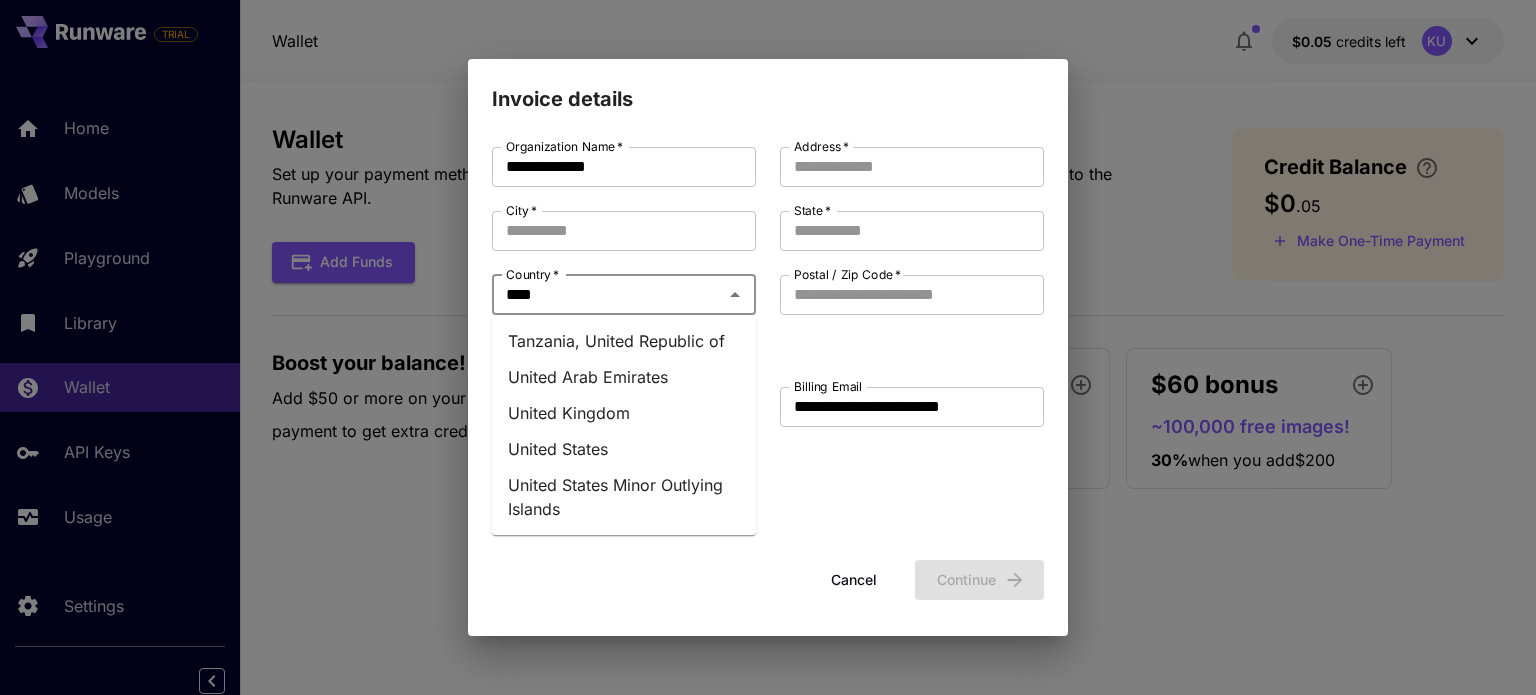 click on "United Kingdom" at bounding box center [624, 413] 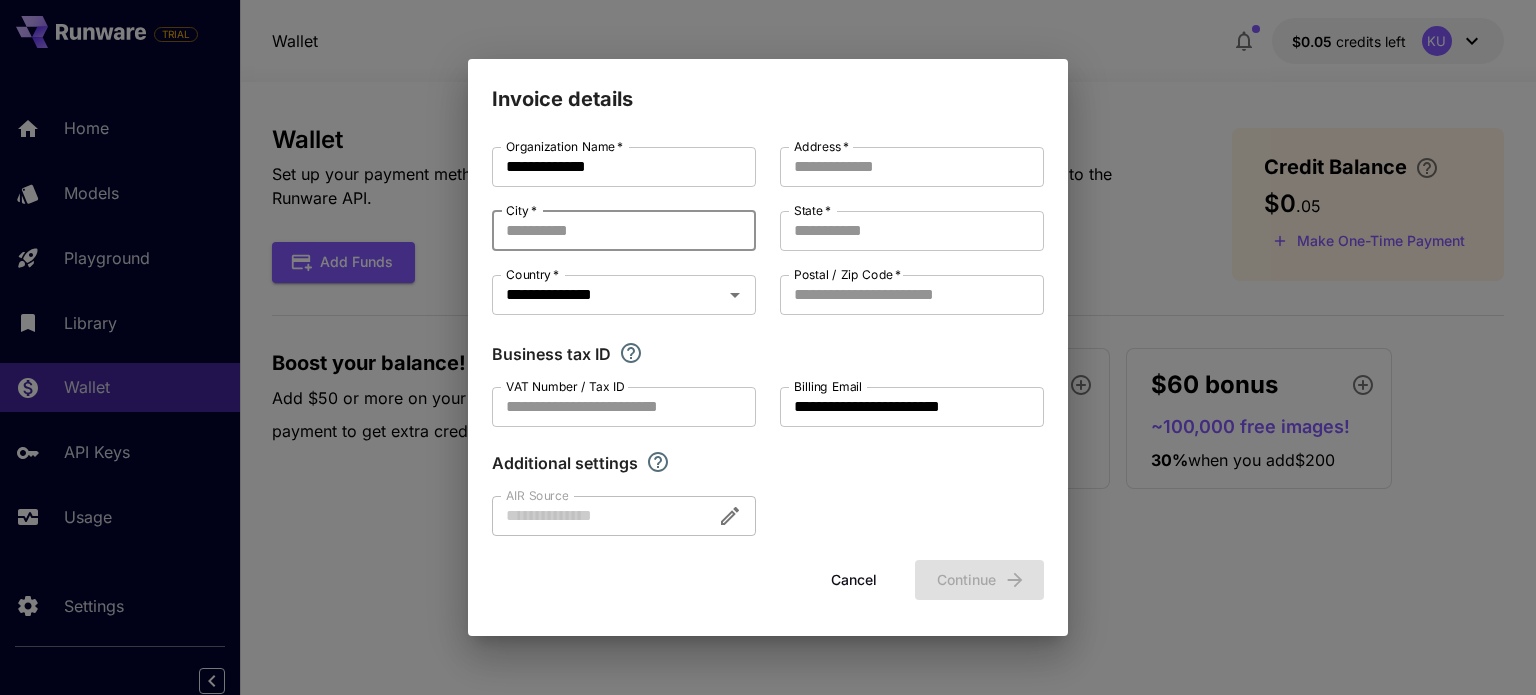 click on "City   *" at bounding box center (624, 231) 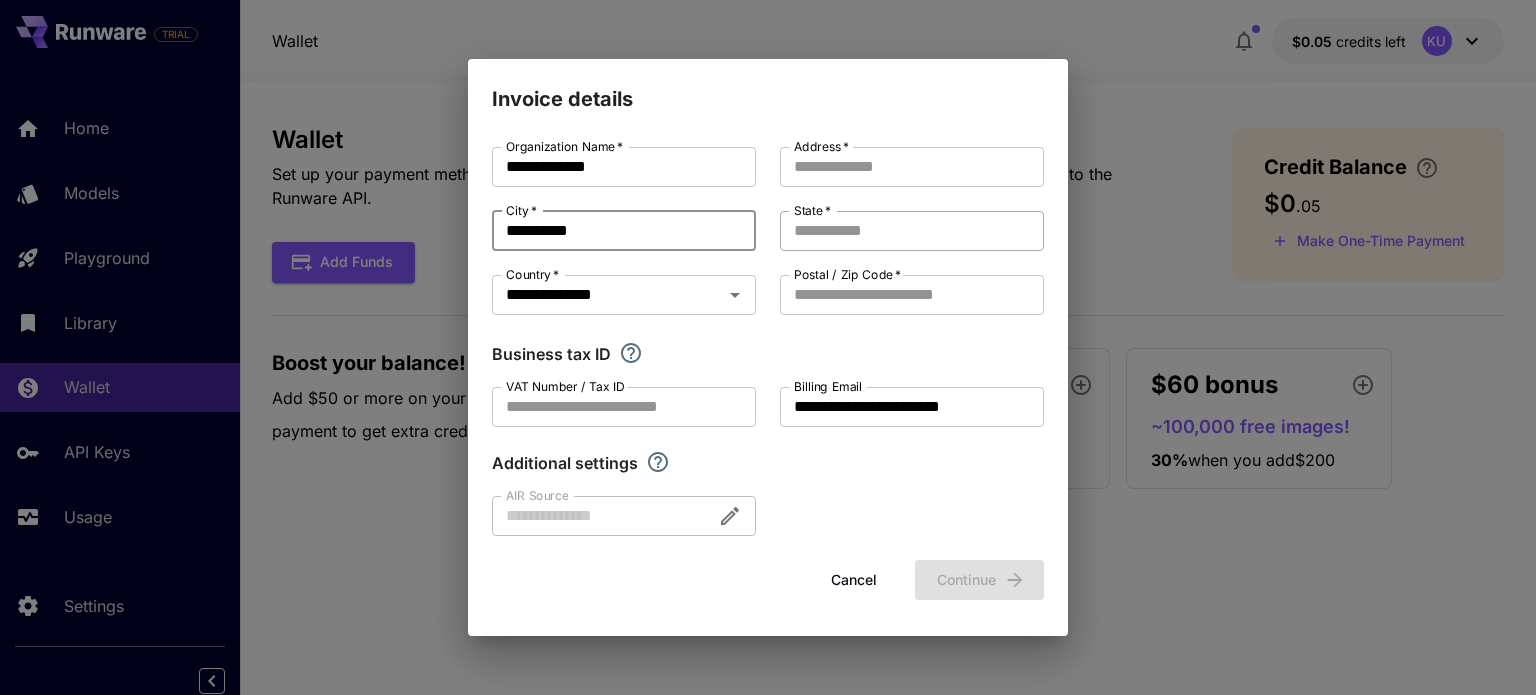type on "**********" 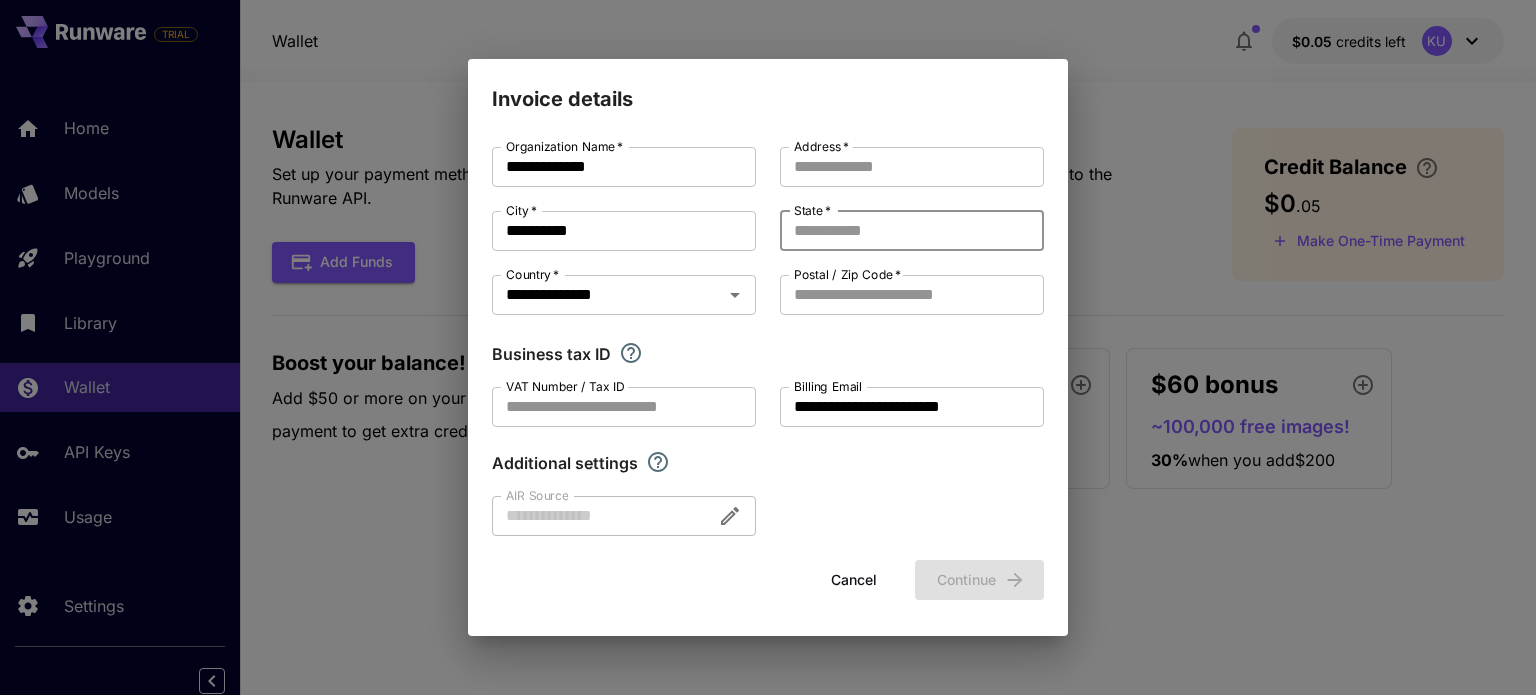click on "State   *" at bounding box center (912, 231) 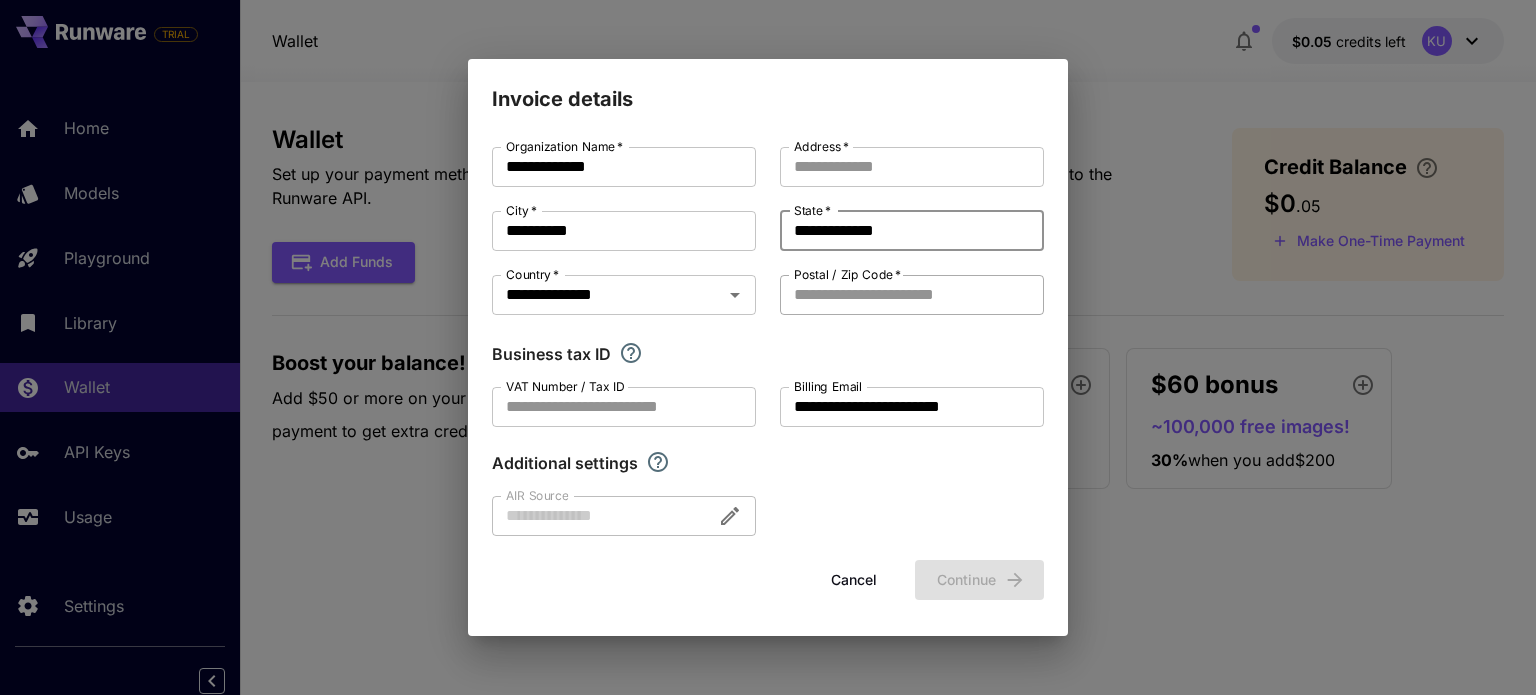type on "**********" 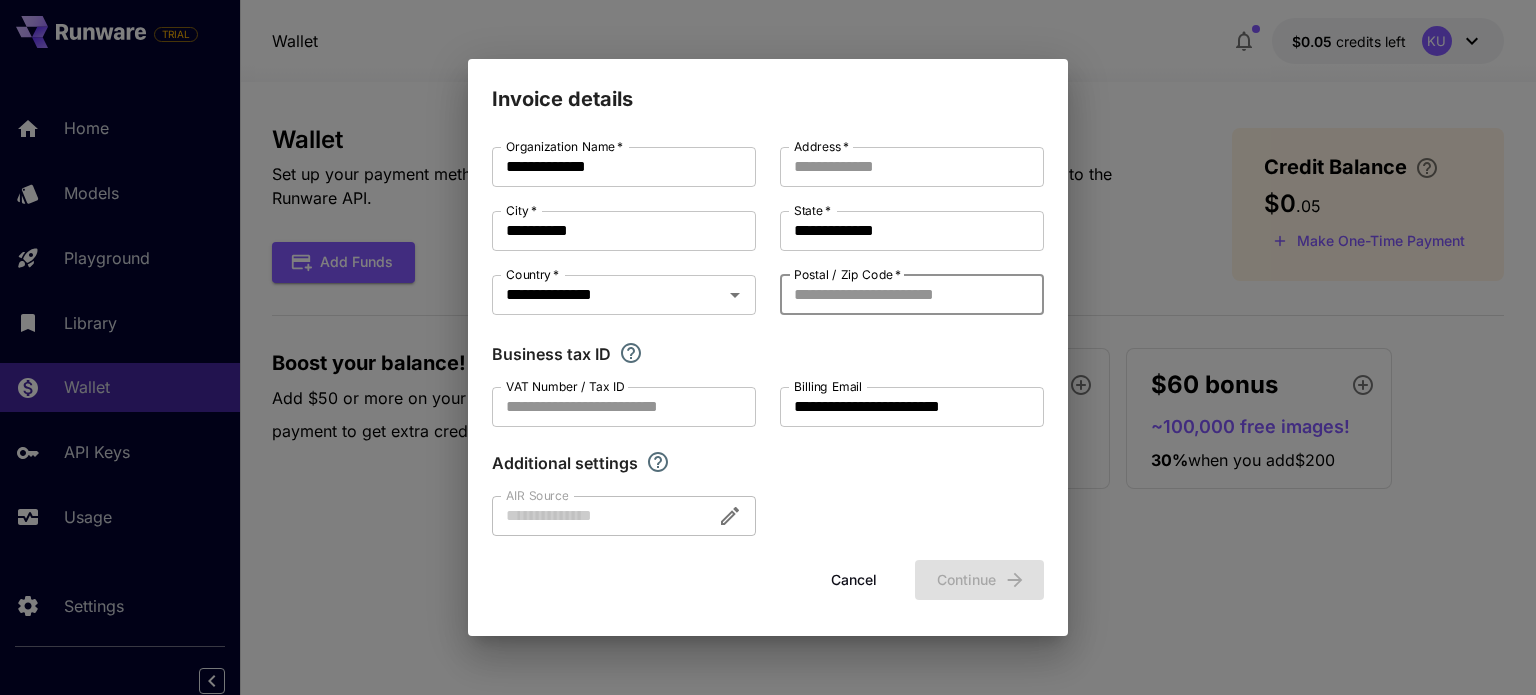 click on "Postal / Zip Code   *" at bounding box center (912, 295) 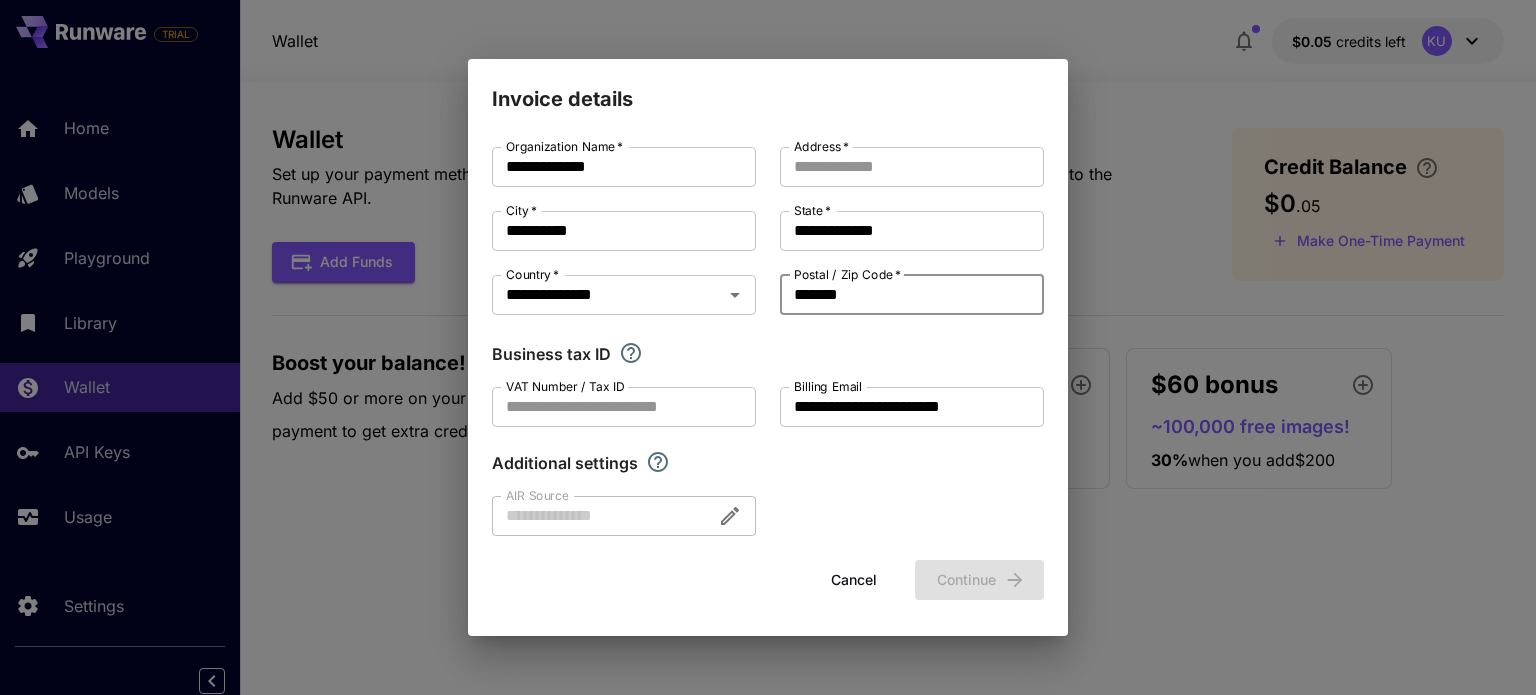 type on "*******" 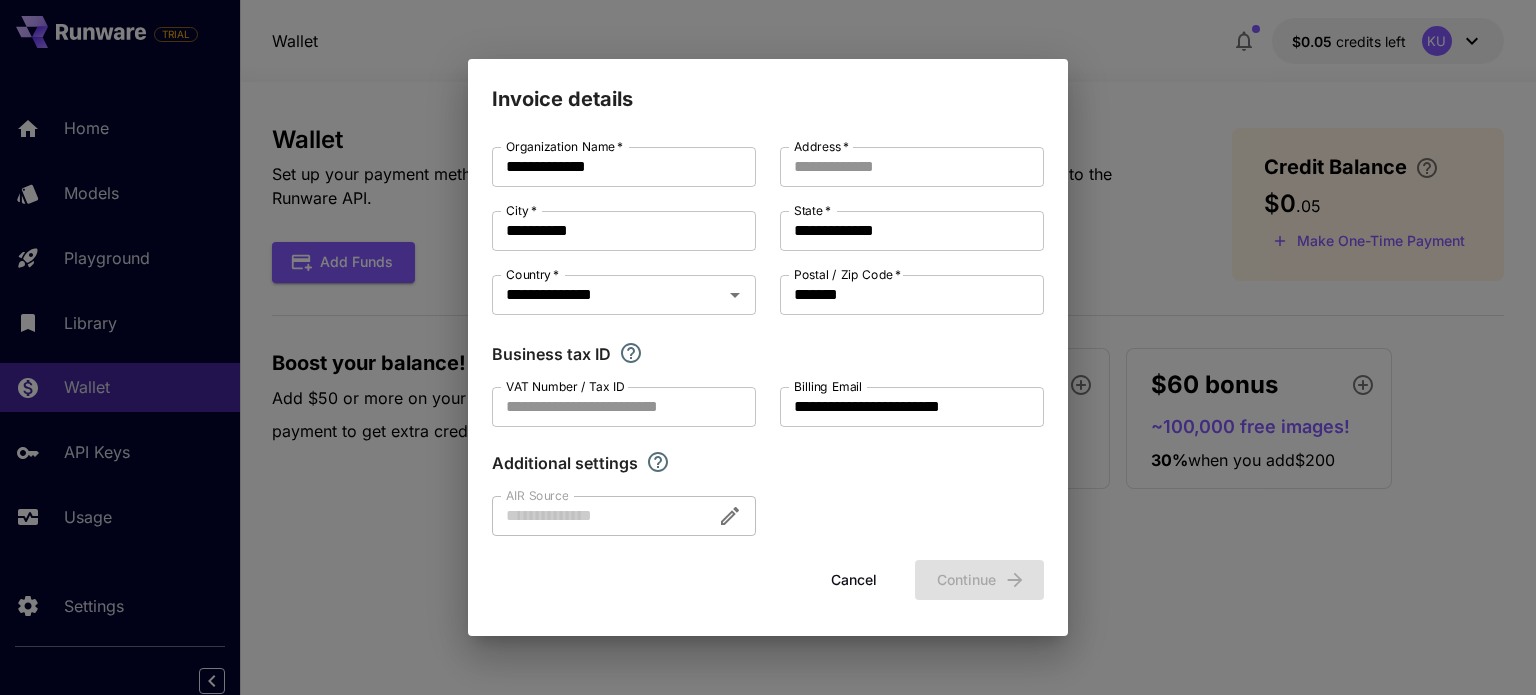 click on "Additional settings" at bounding box center [768, 463] 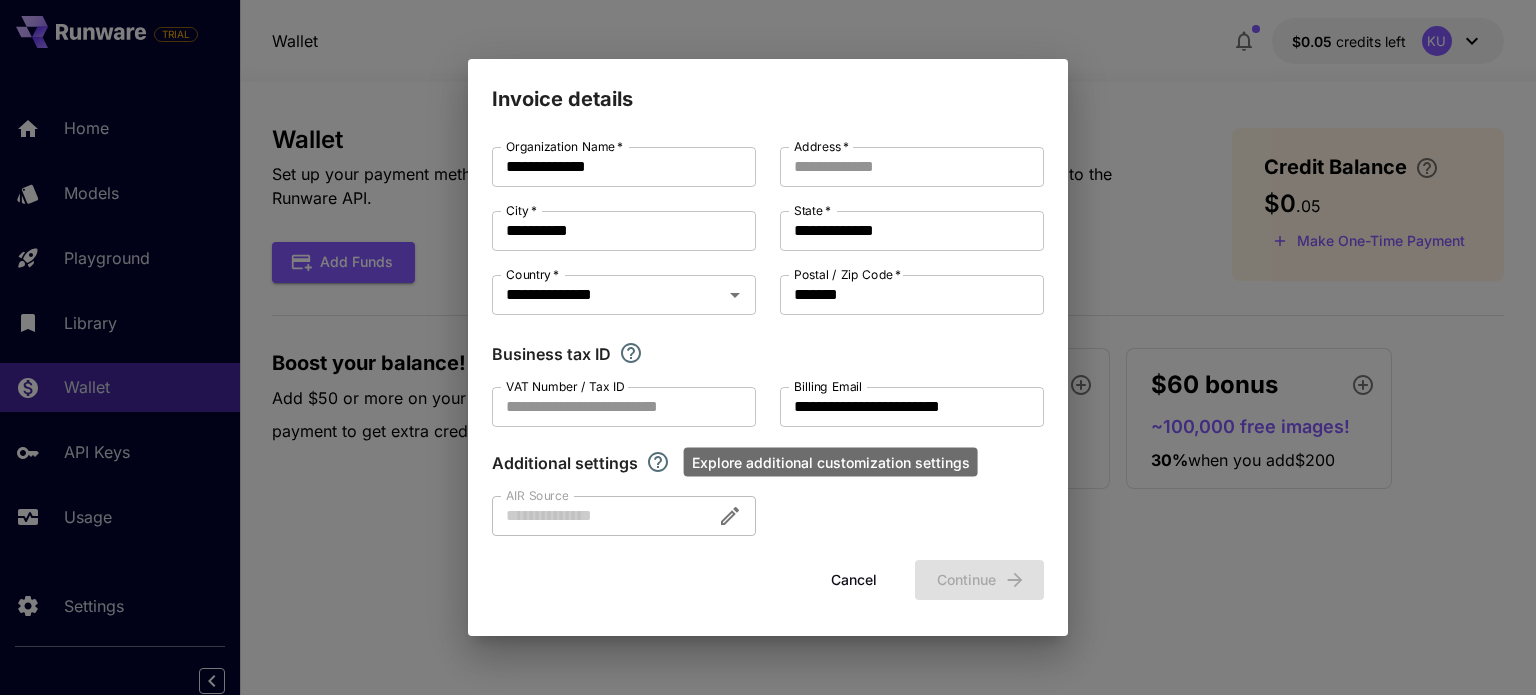 click 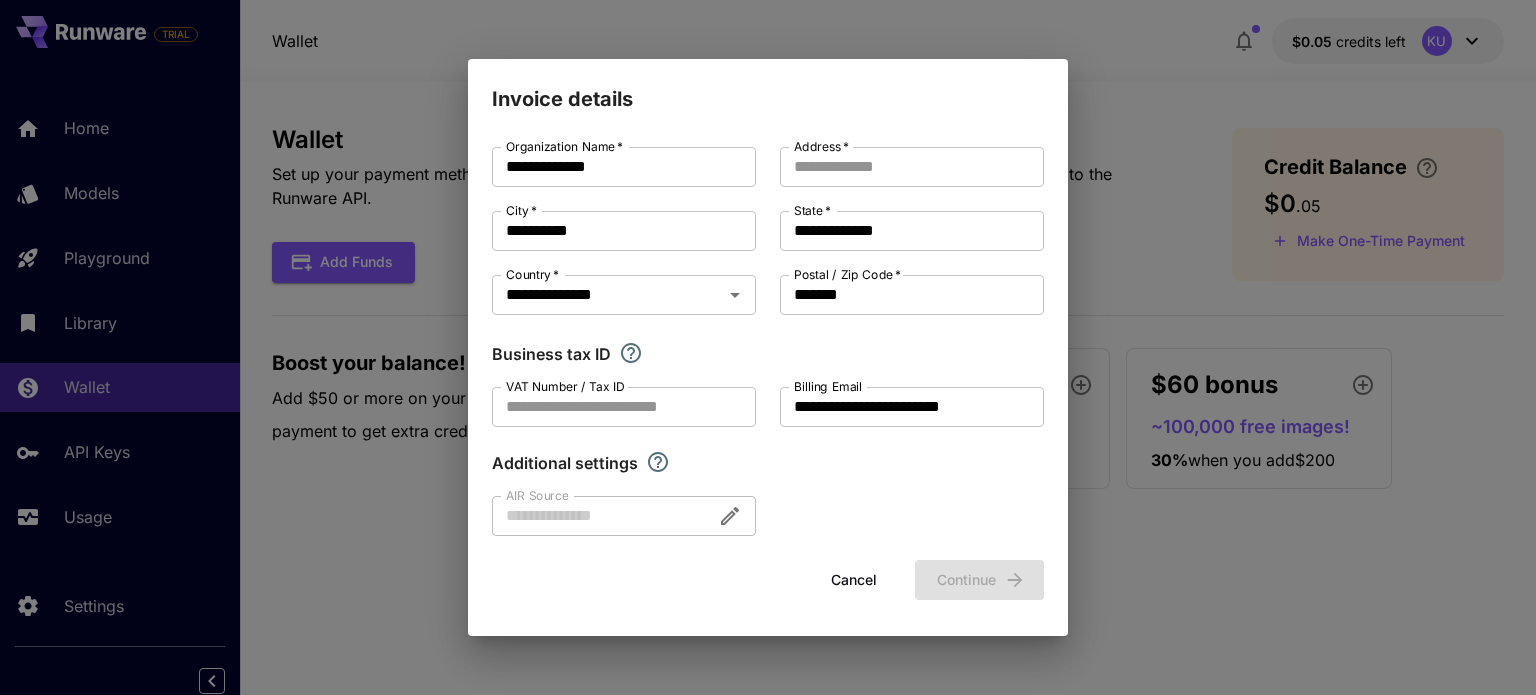 click at bounding box center [624, 516] 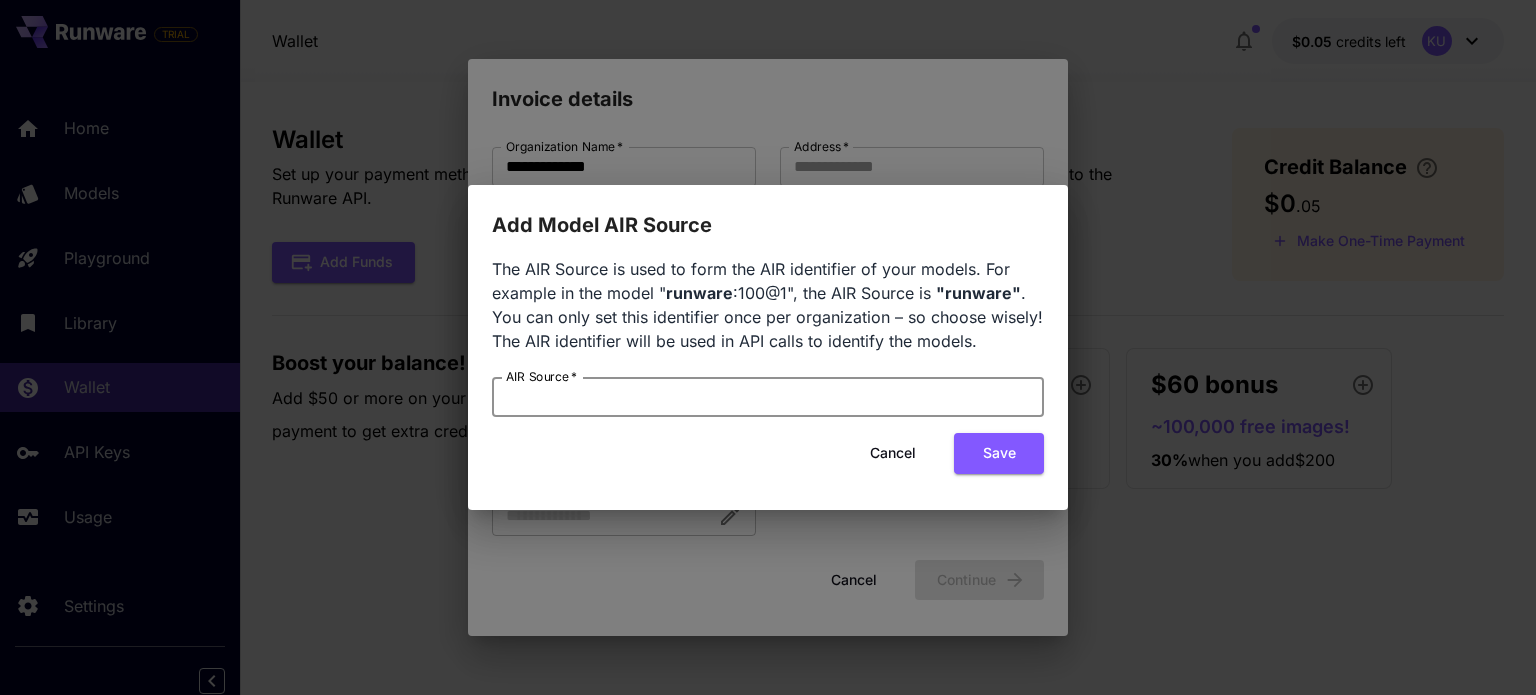 click on "AIR Source   *" at bounding box center (768, 397) 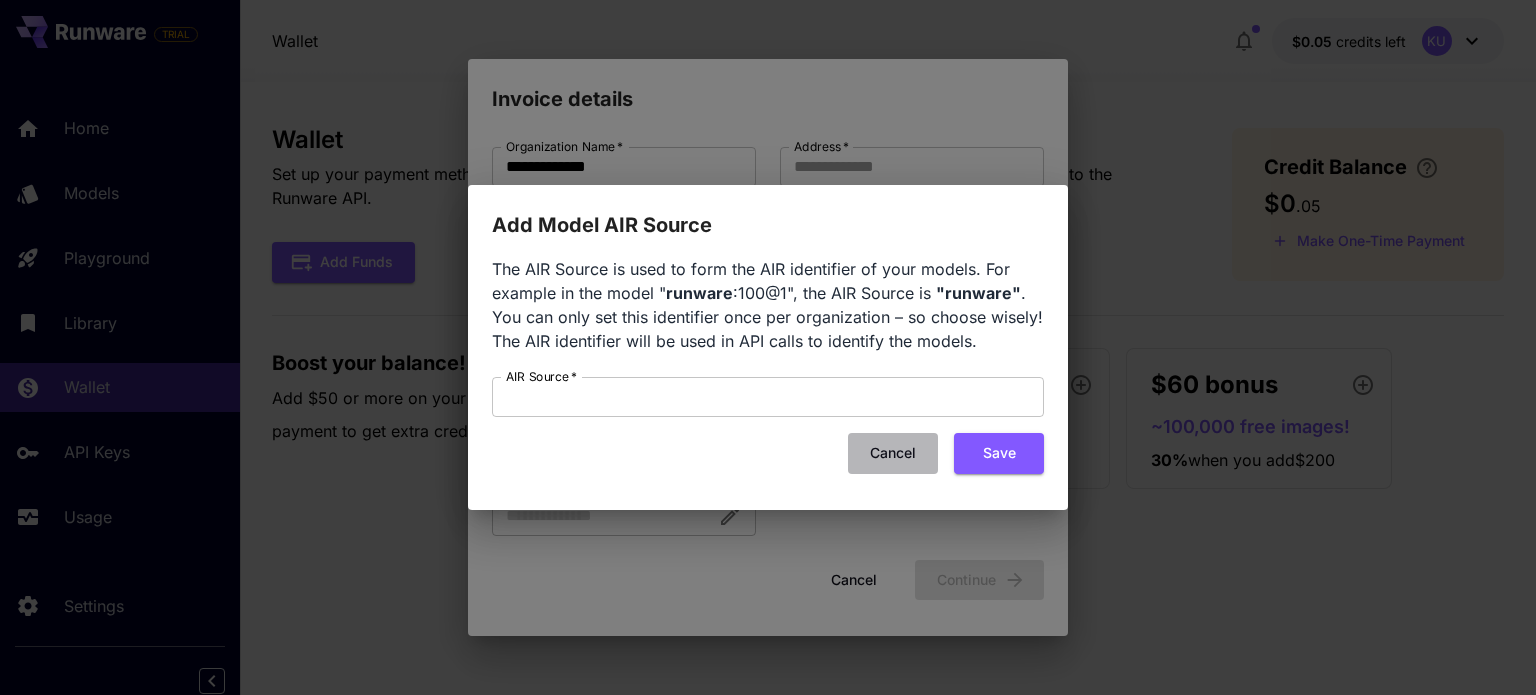 click on "Cancel" at bounding box center (893, 453) 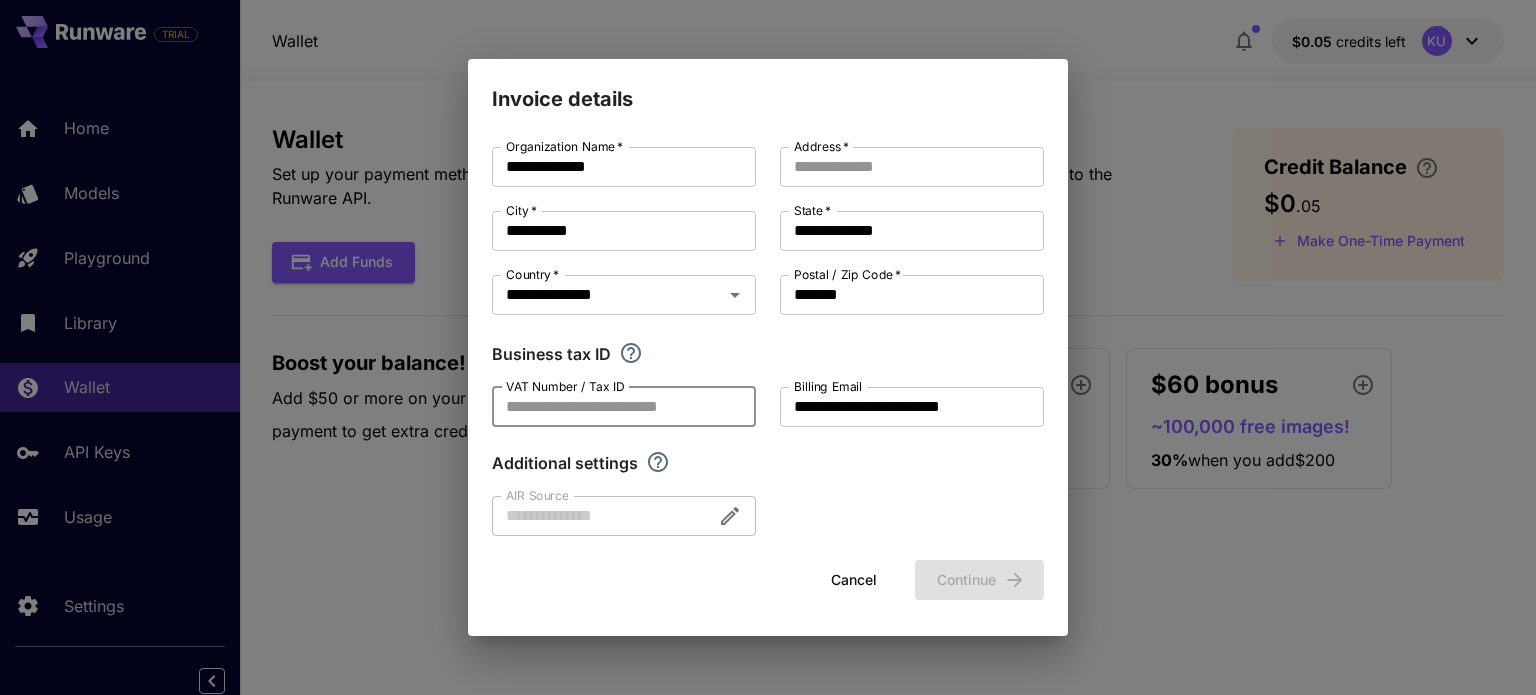 click on "VAT Number / Tax ID" at bounding box center [624, 407] 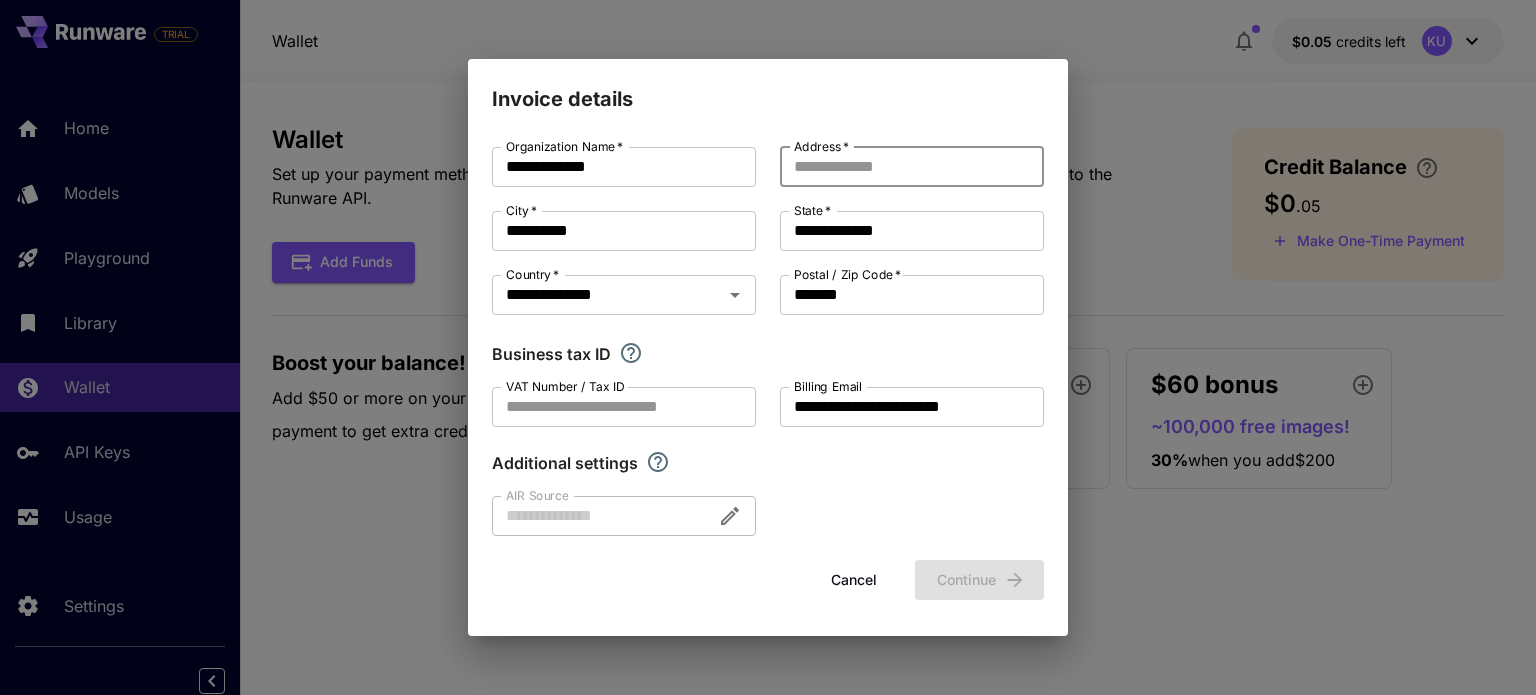 click on "Address   *" at bounding box center [912, 167] 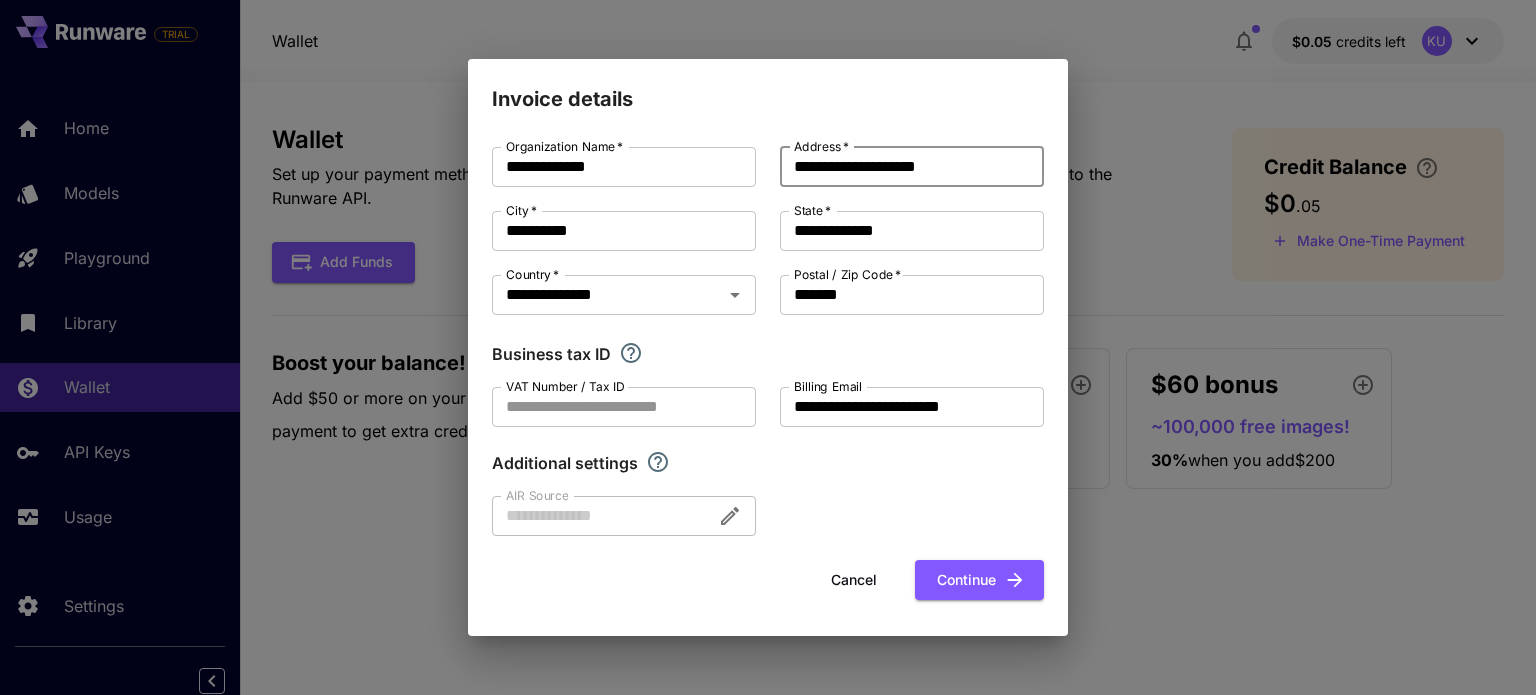 type on "**********" 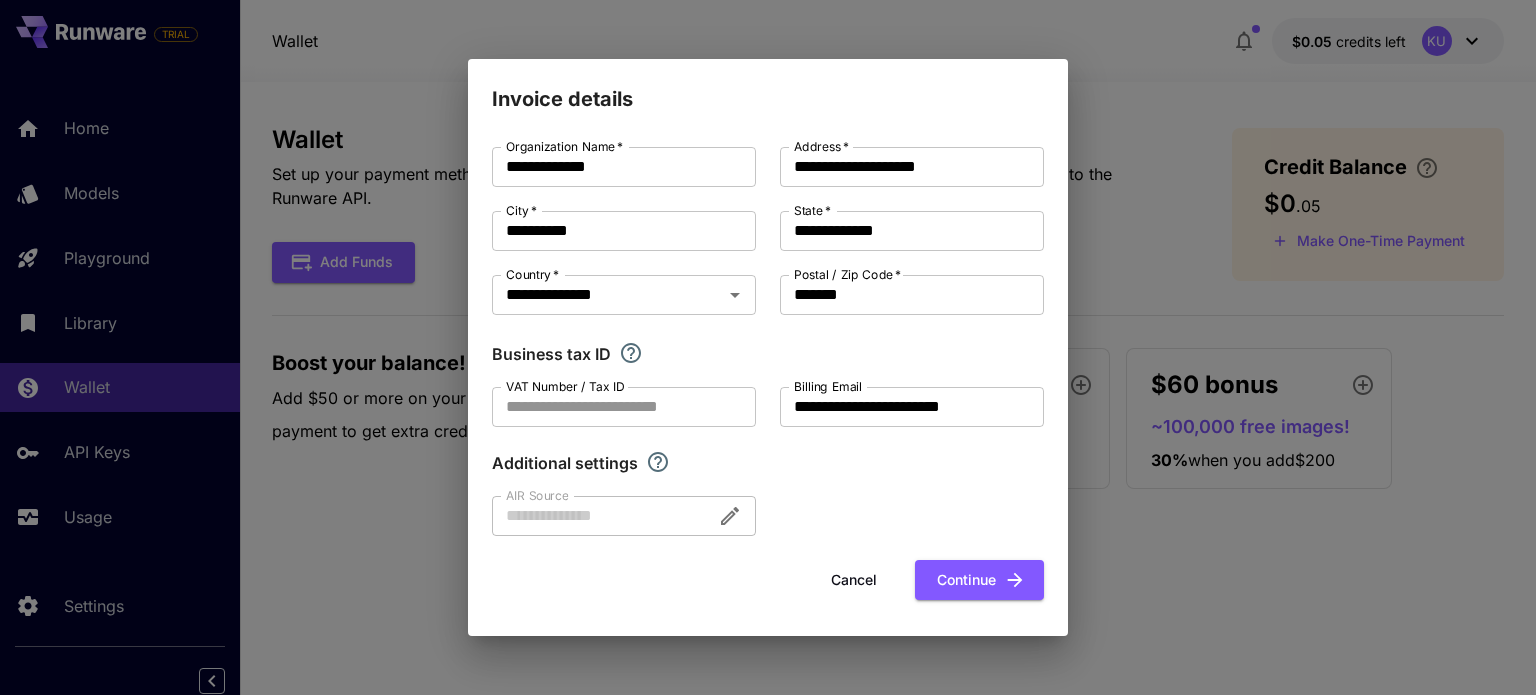 click on "**********" at bounding box center [768, 341] 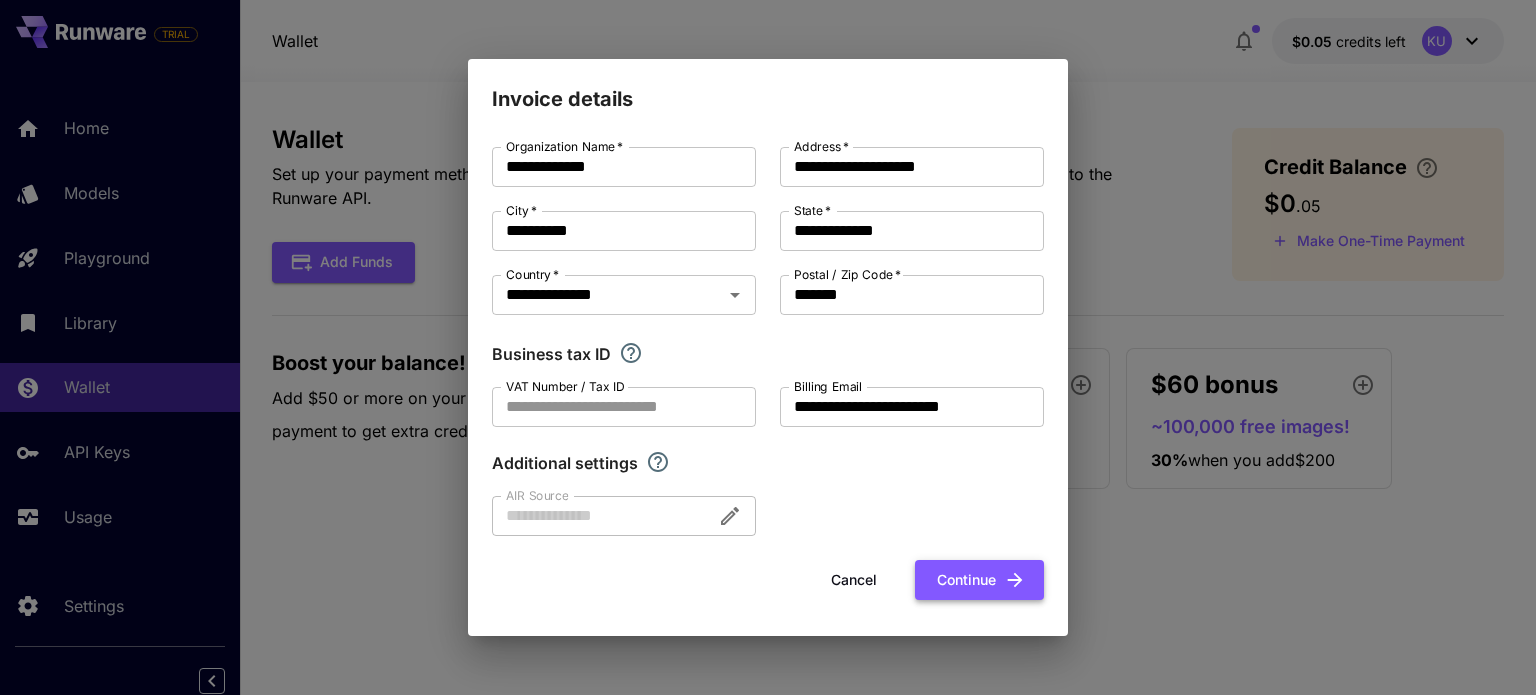 click on "Continue" at bounding box center (979, 580) 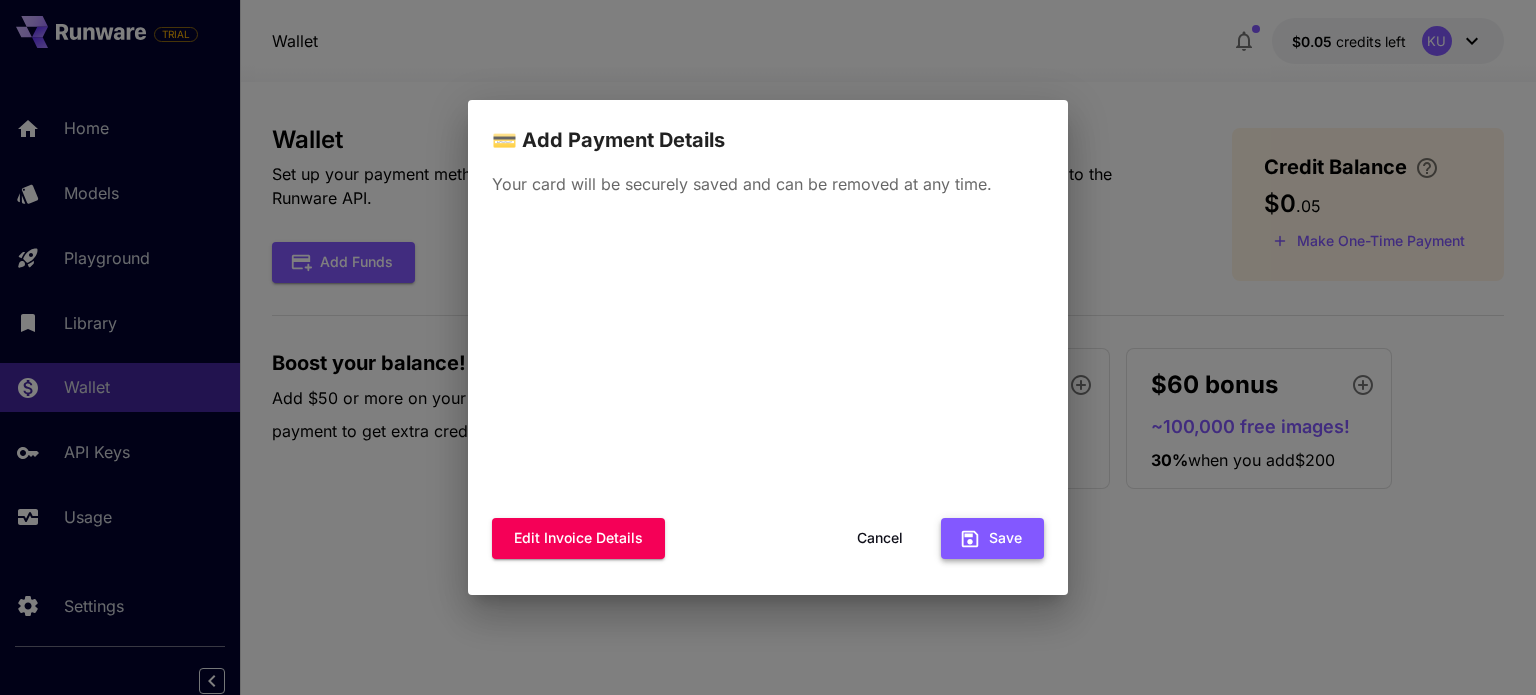click on "Save" at bounding box center (992, 538) 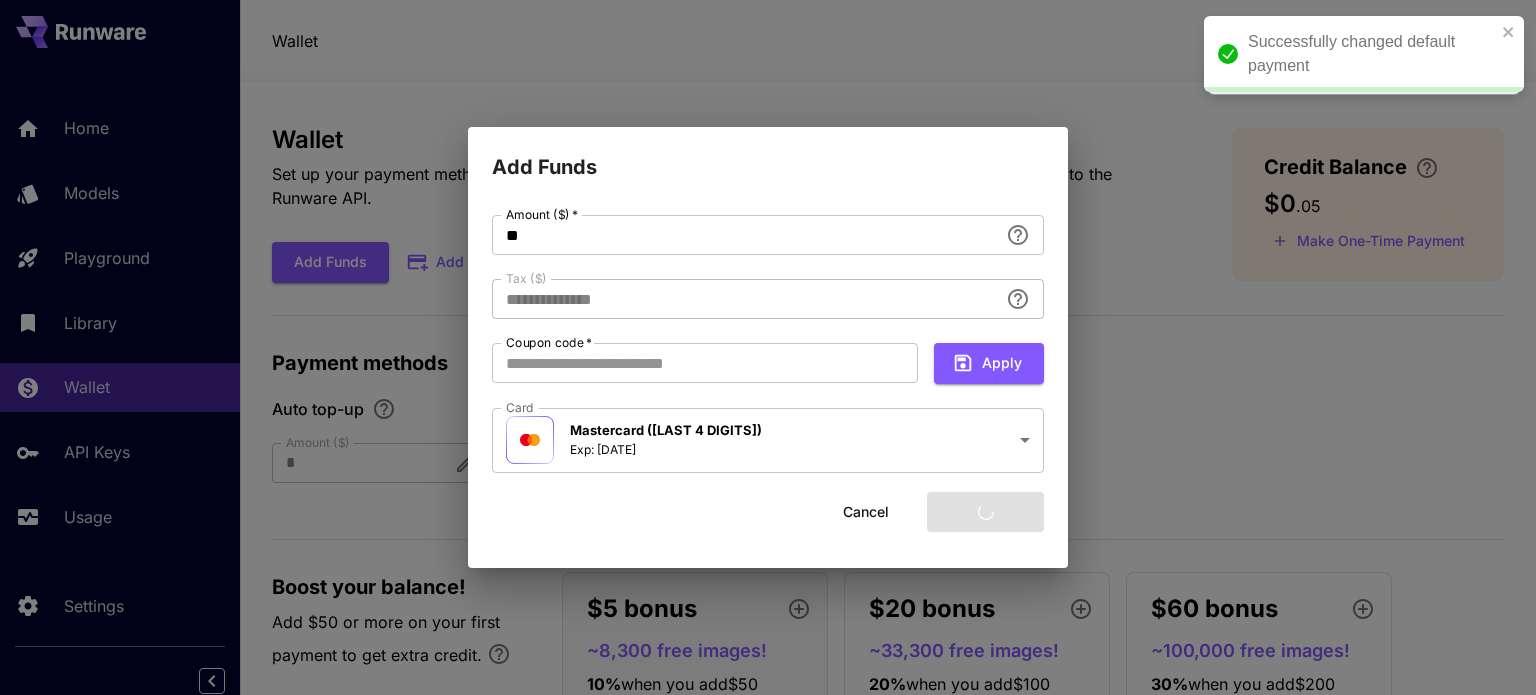 type on "****" 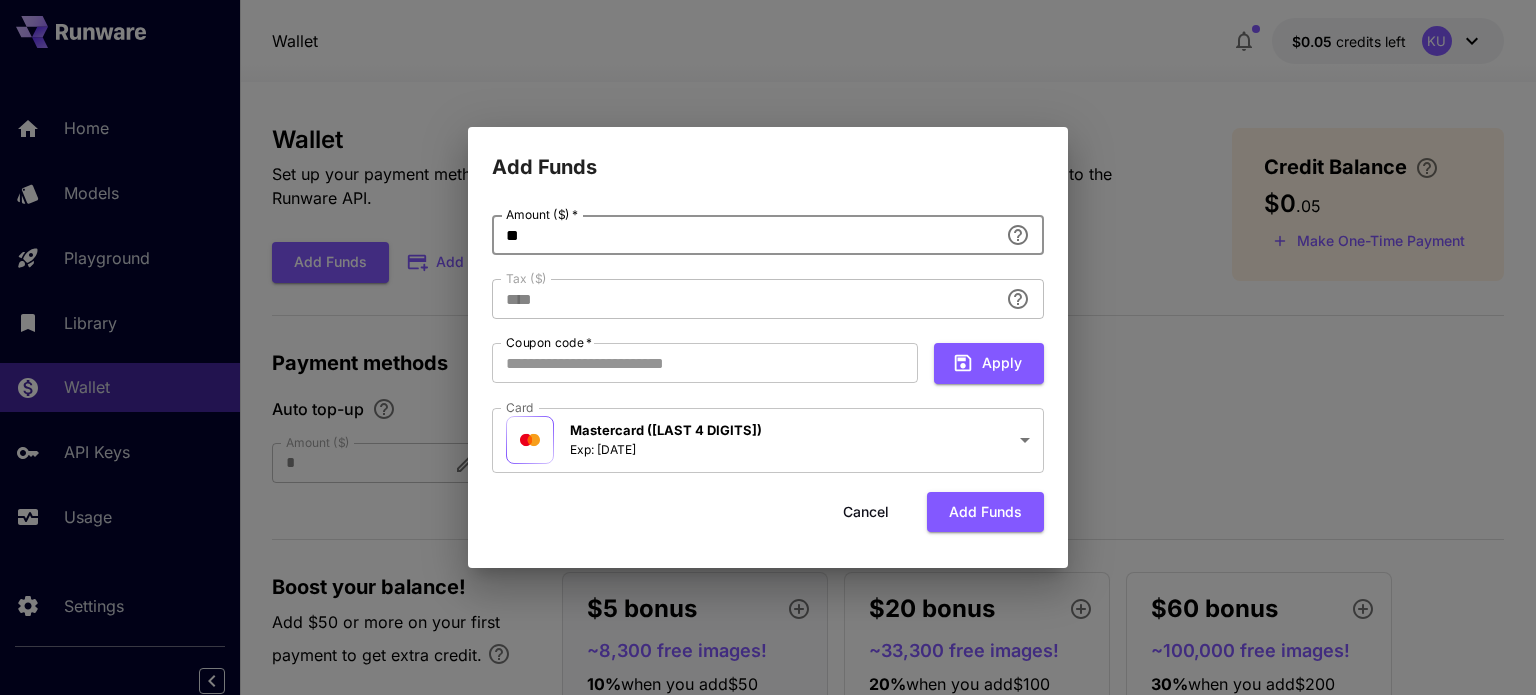 click on "**" at bounding box center [745, 235] 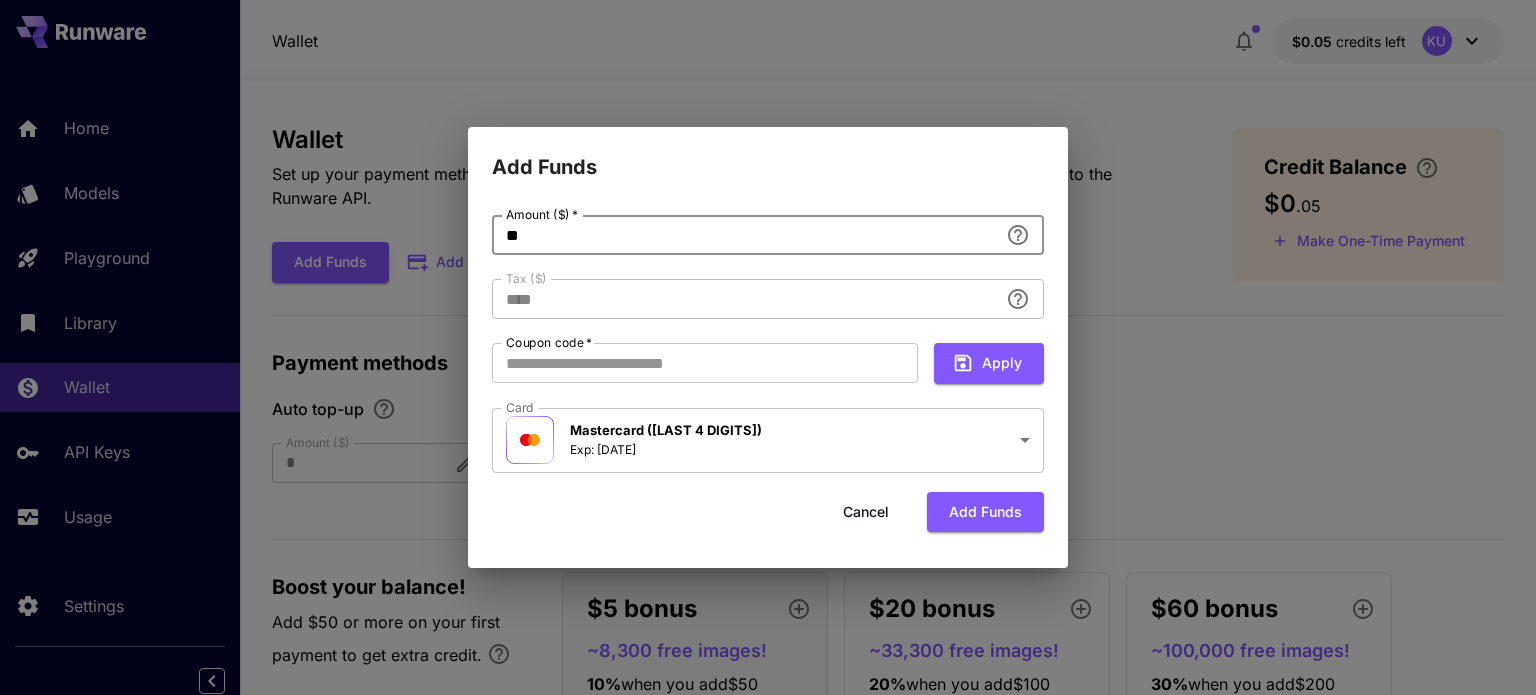 type on "***" 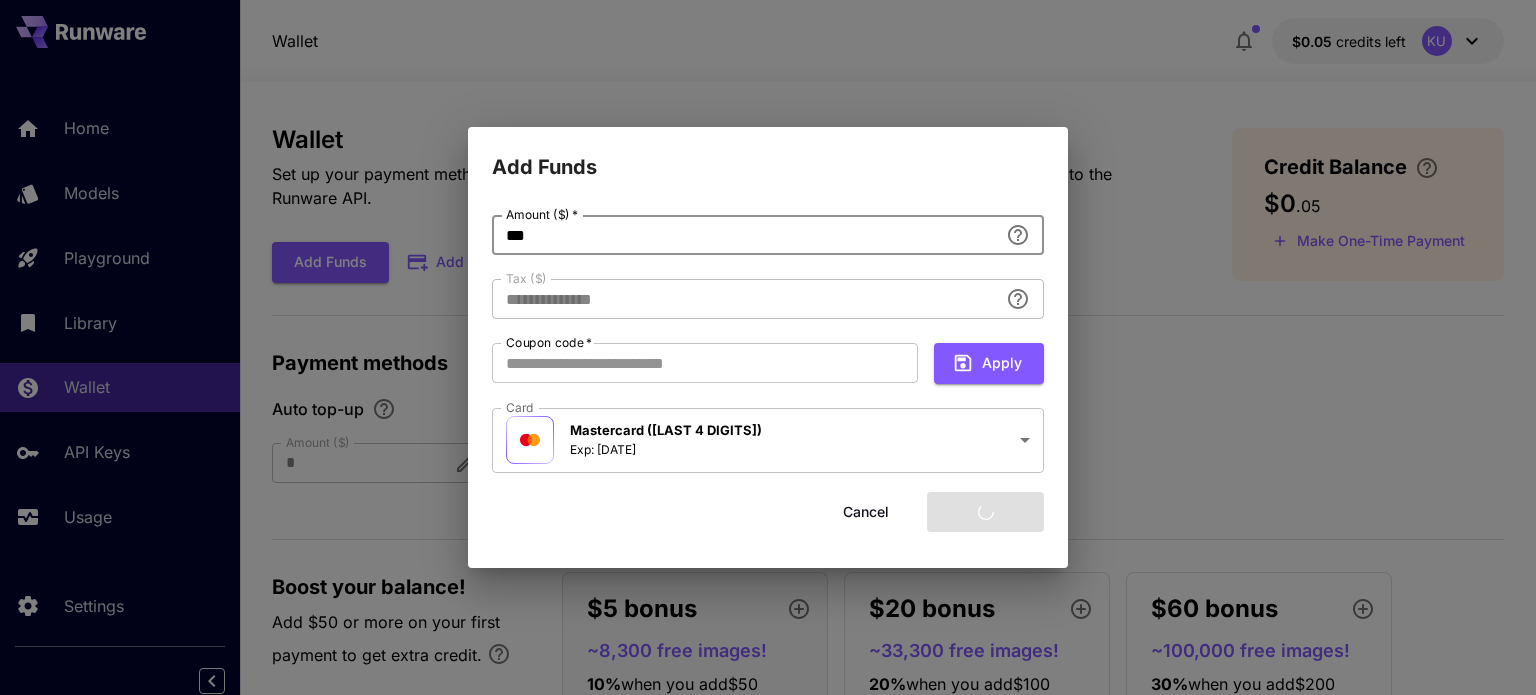 type on "*****" 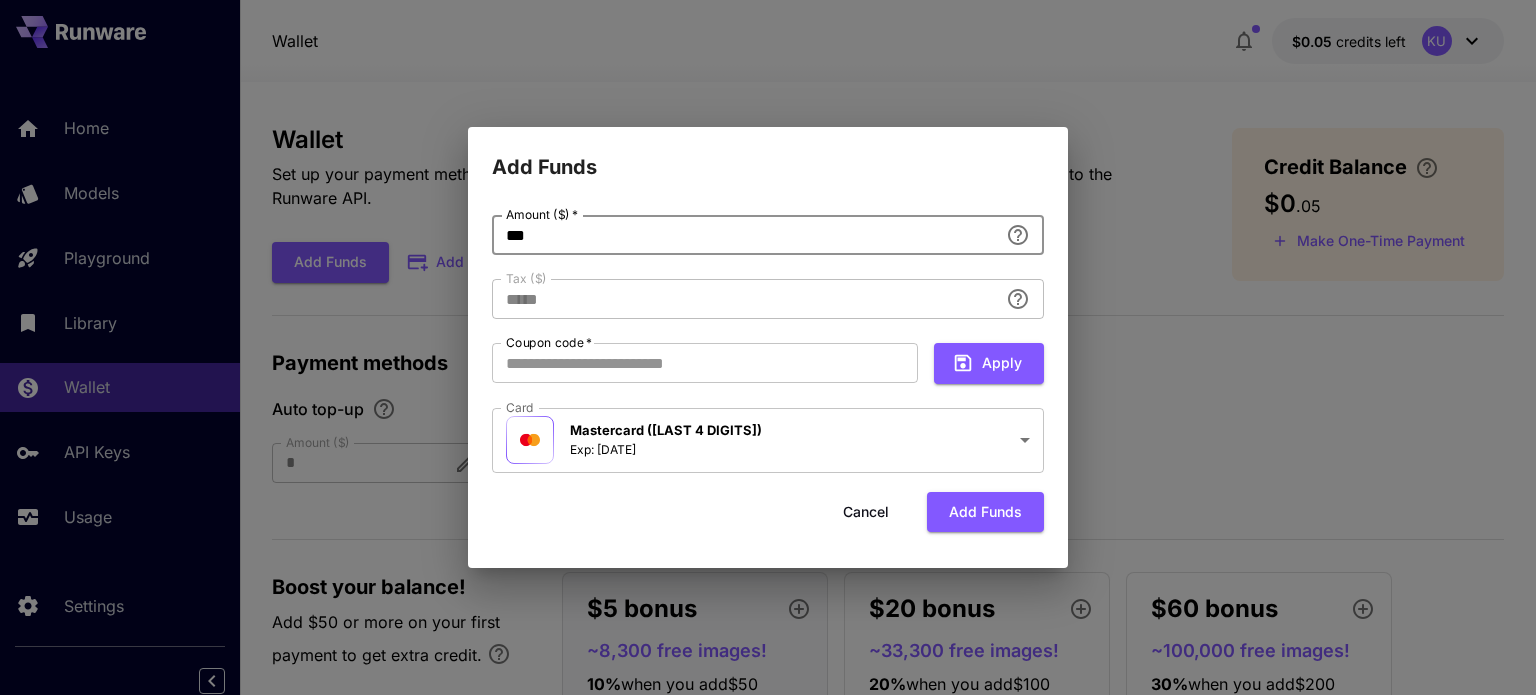 type on "**" 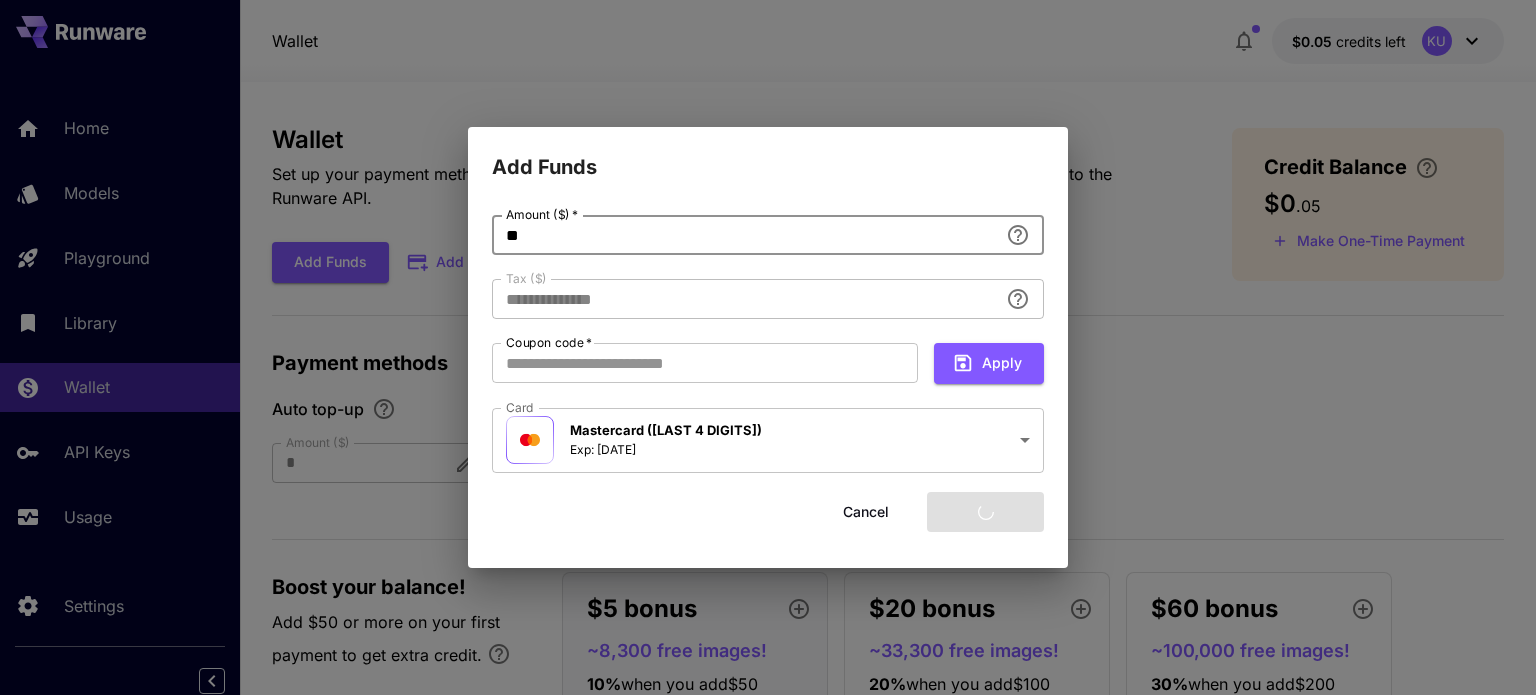 type on "****" 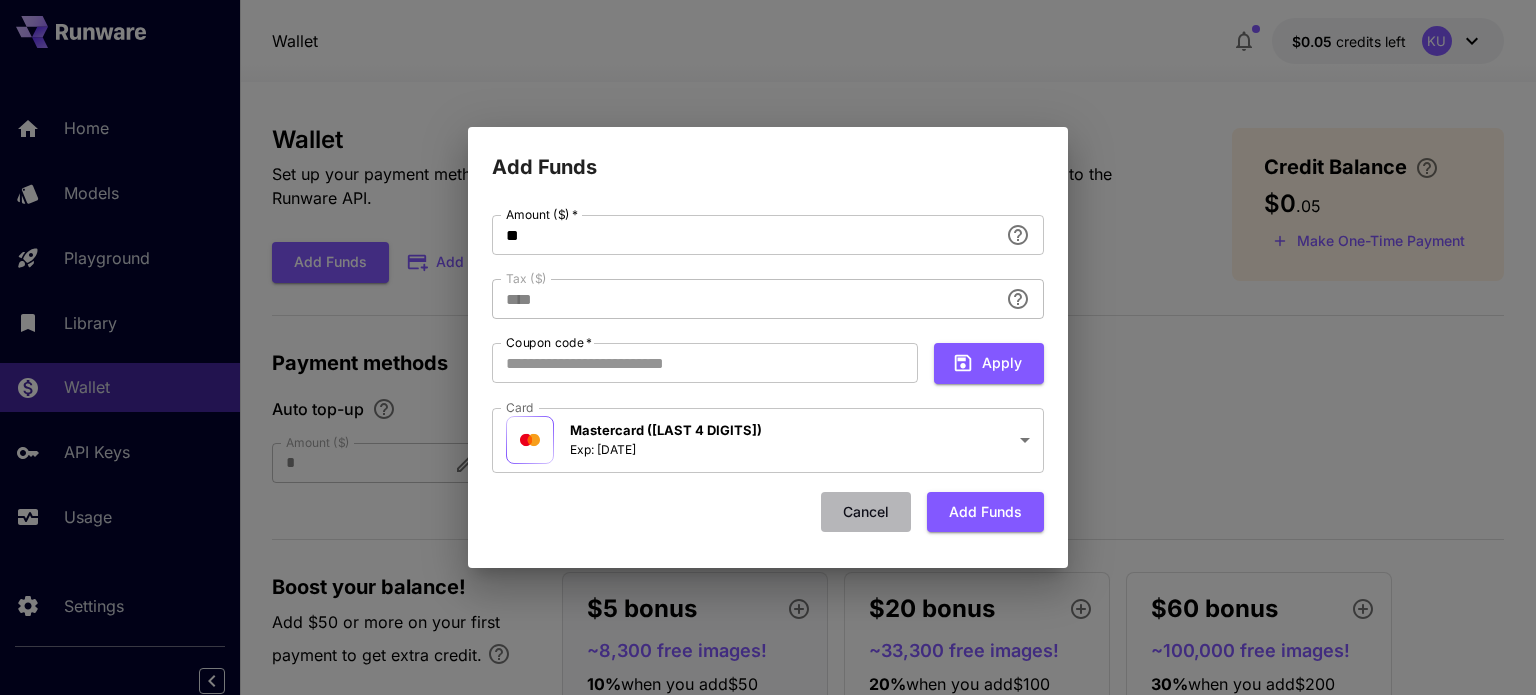 click on "Cancel" at bounding box center (866, 512) 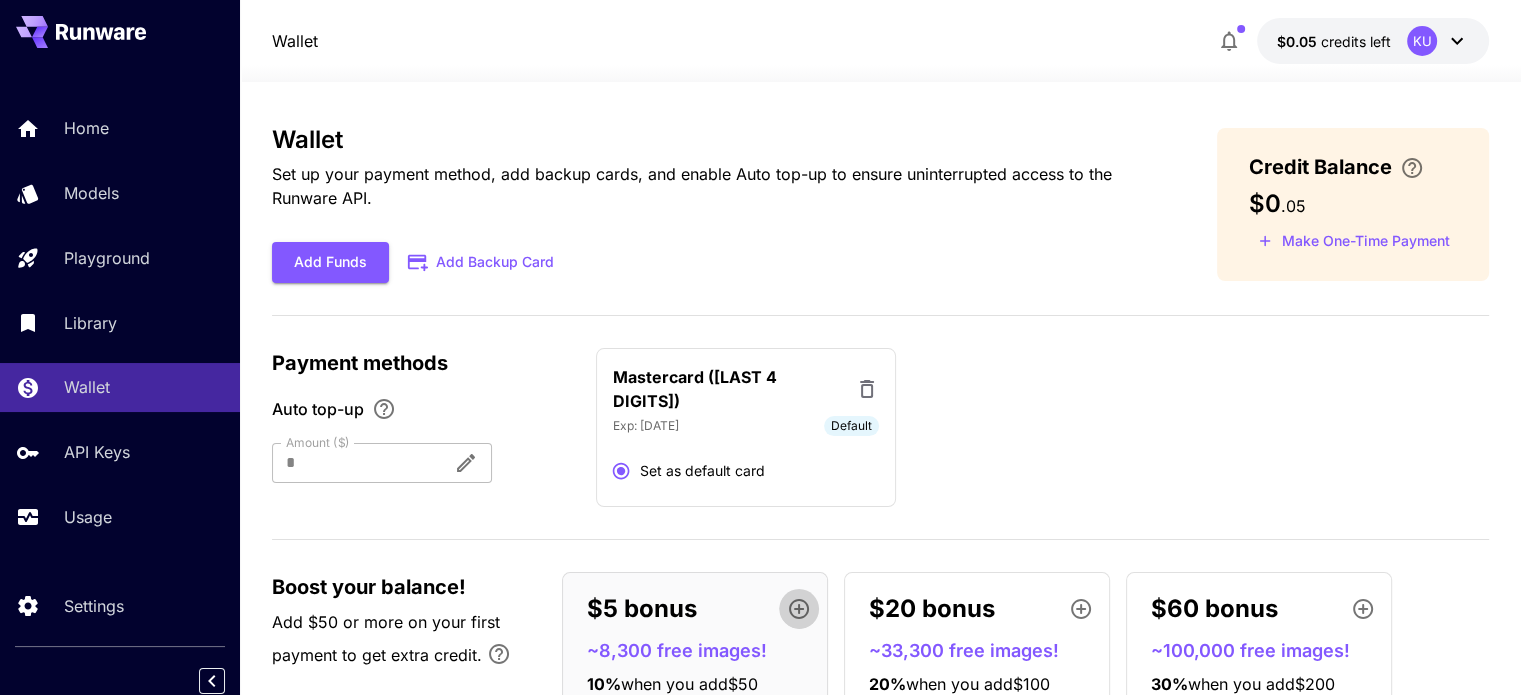 click 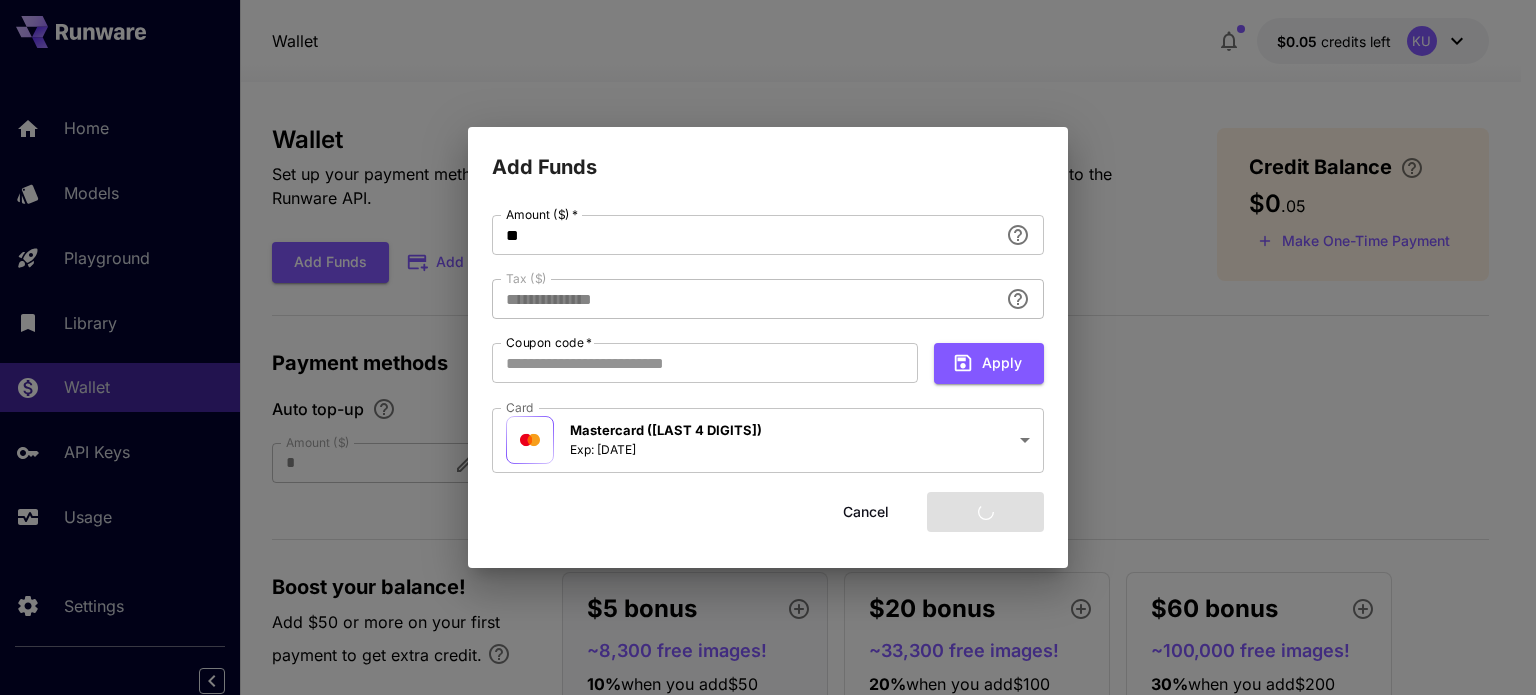 type on "*****" 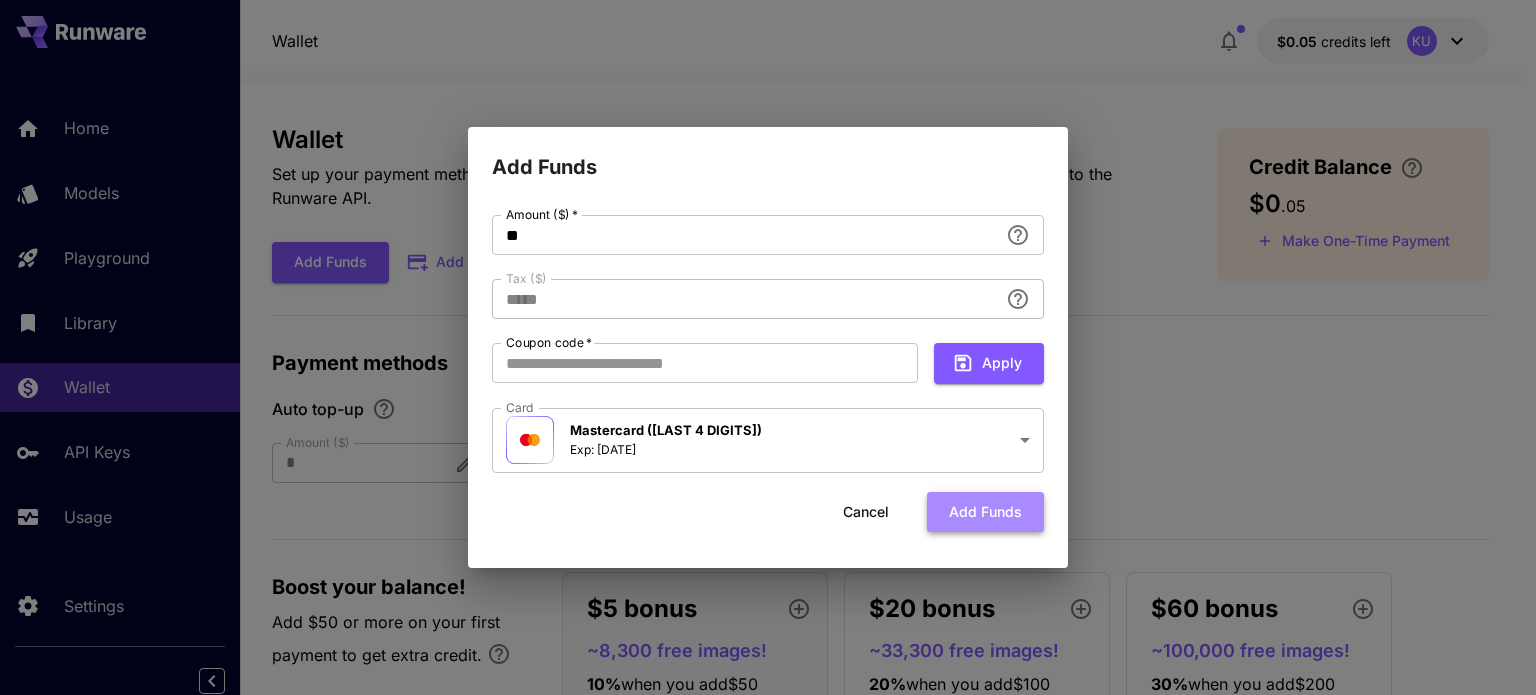click on "Add funds" at bounding box center (985, 512) 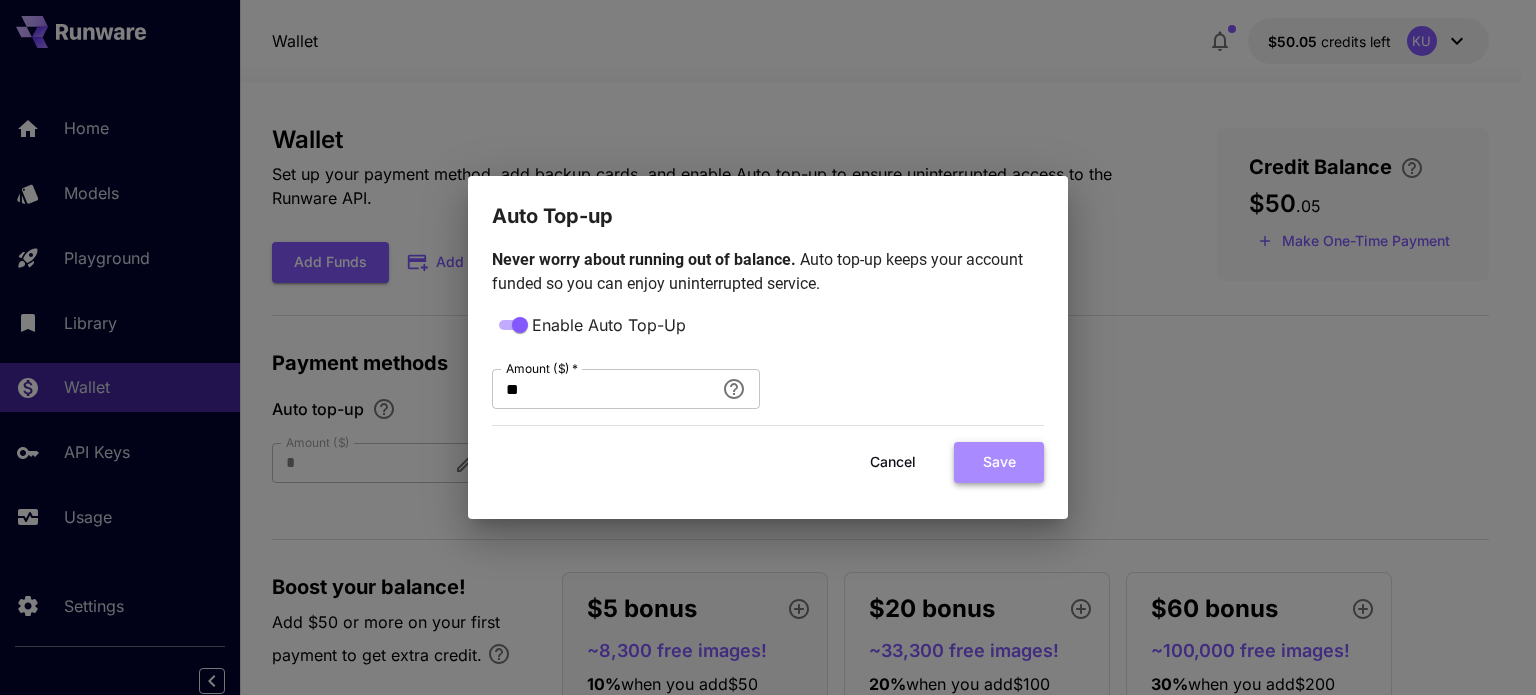 click on "Save" at bounding box center [999, 462] 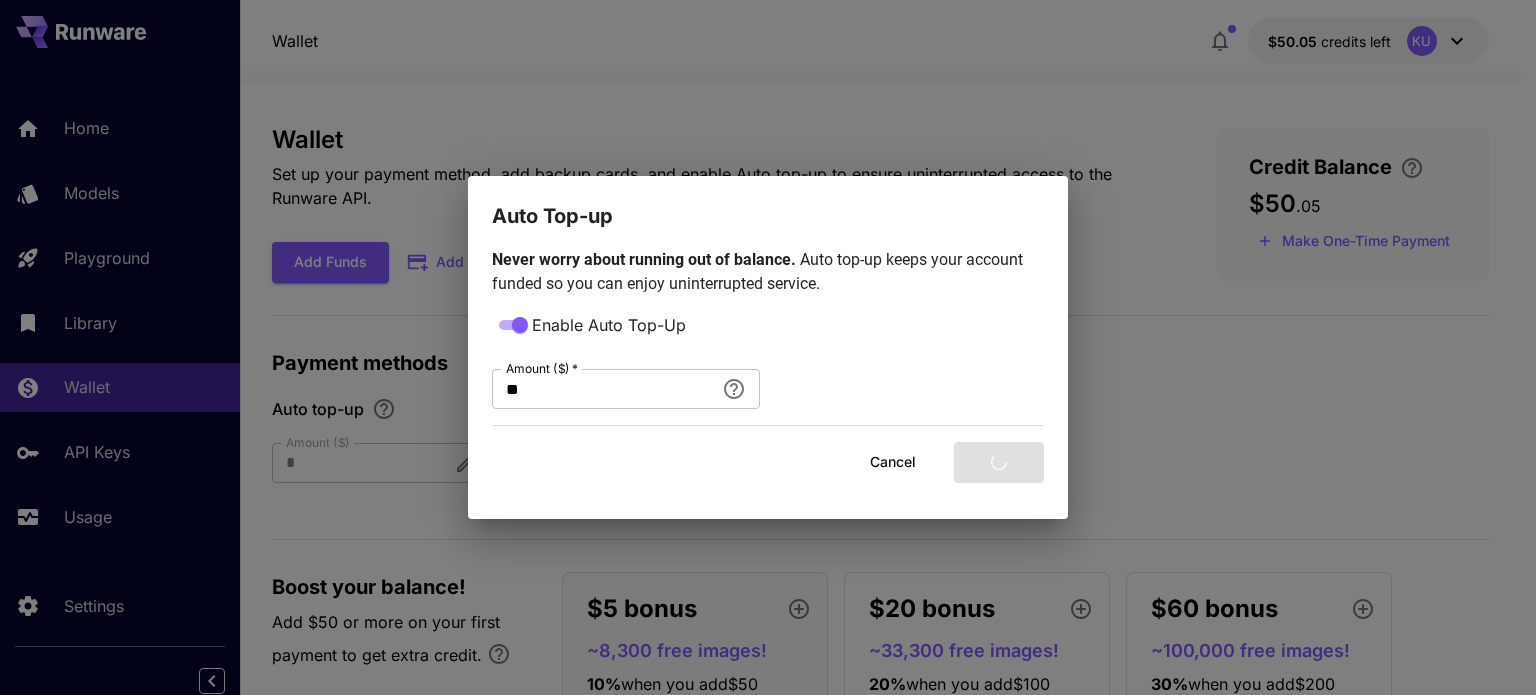 type on "**" 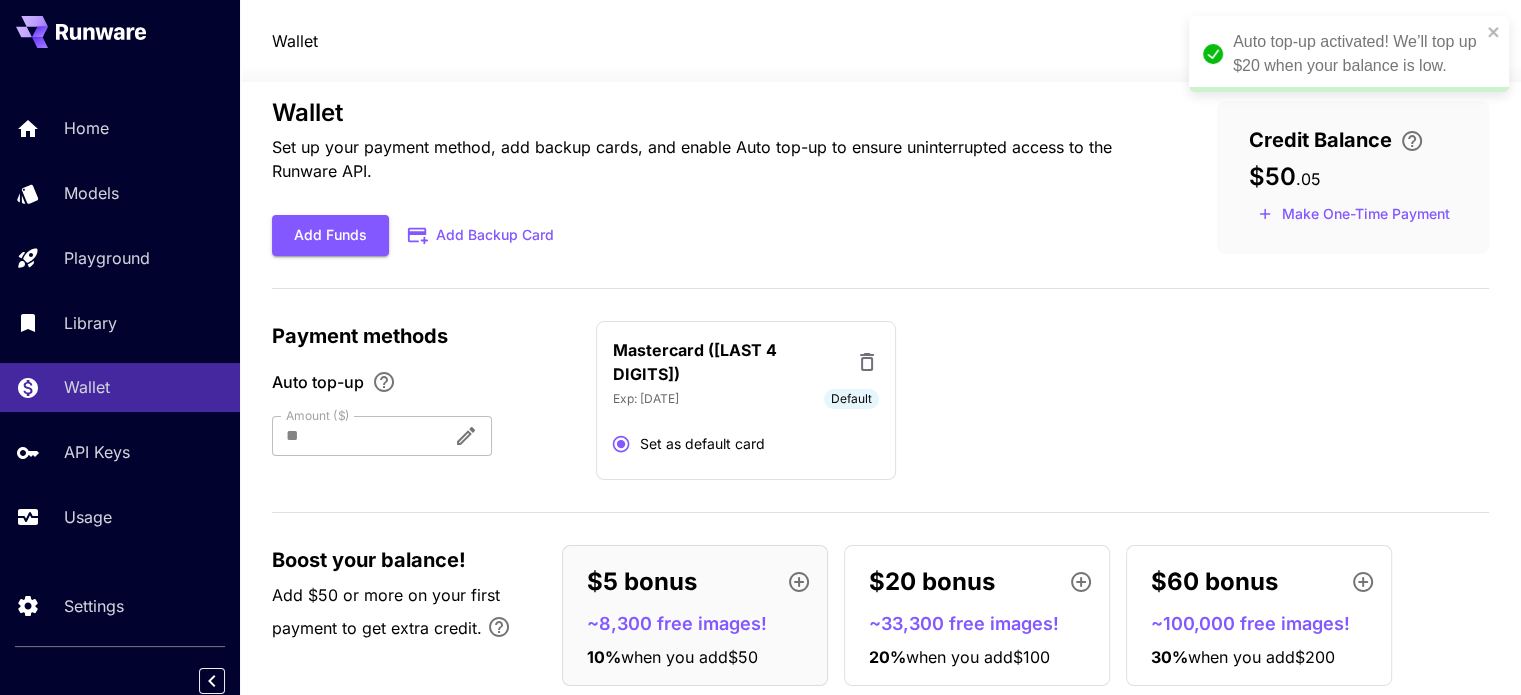 scroll, scrollTop: 53, scrollLeft: 0, axis: vertical 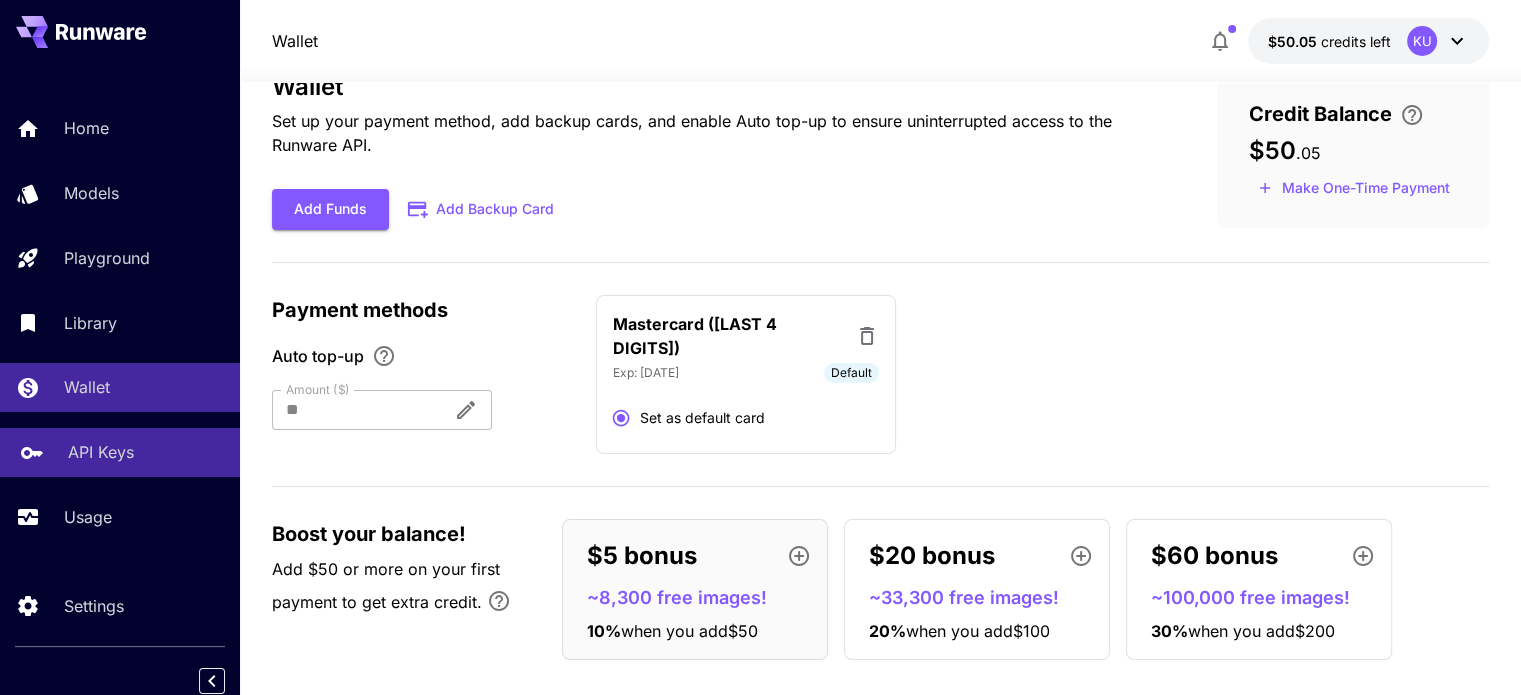 click on "API Keys" at bounding box center [101, 452] 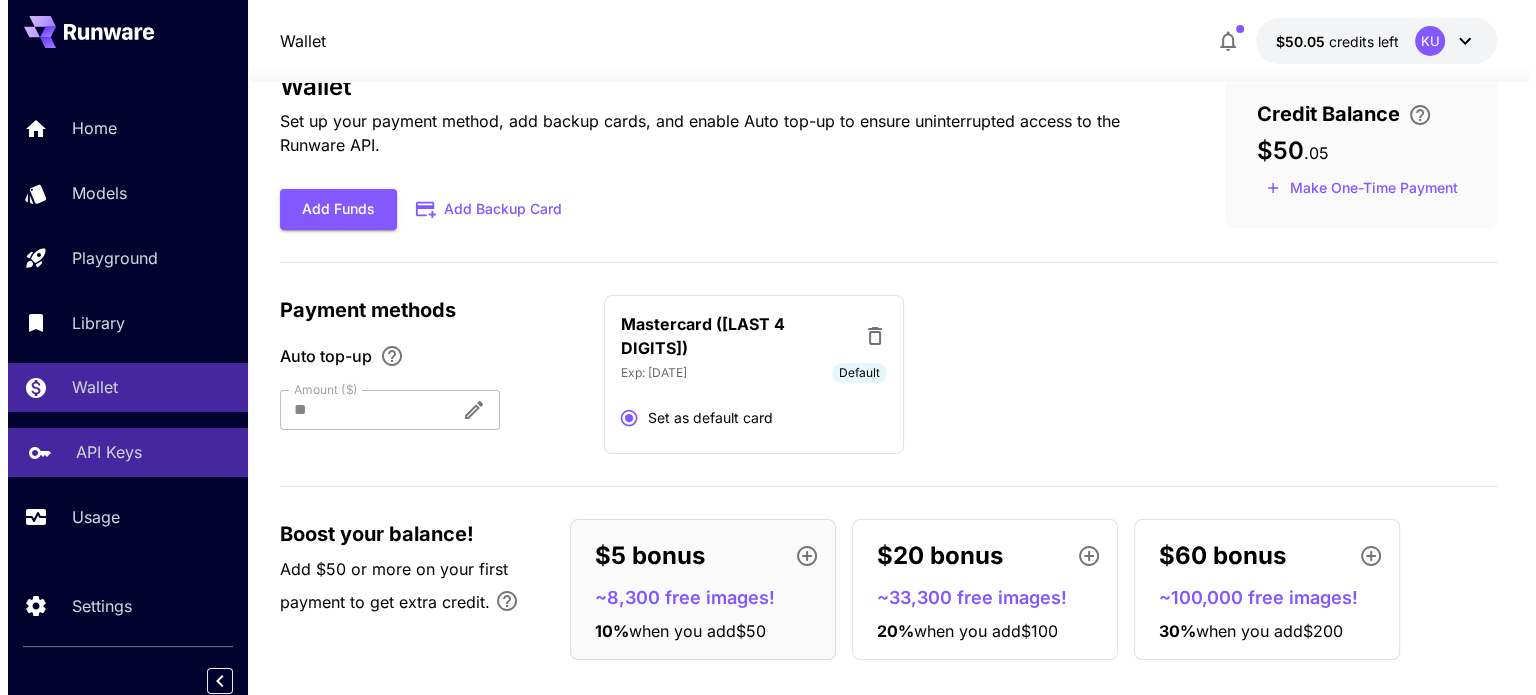 scroll, scrollTop: 0, scrollLeft: 0, axis: both 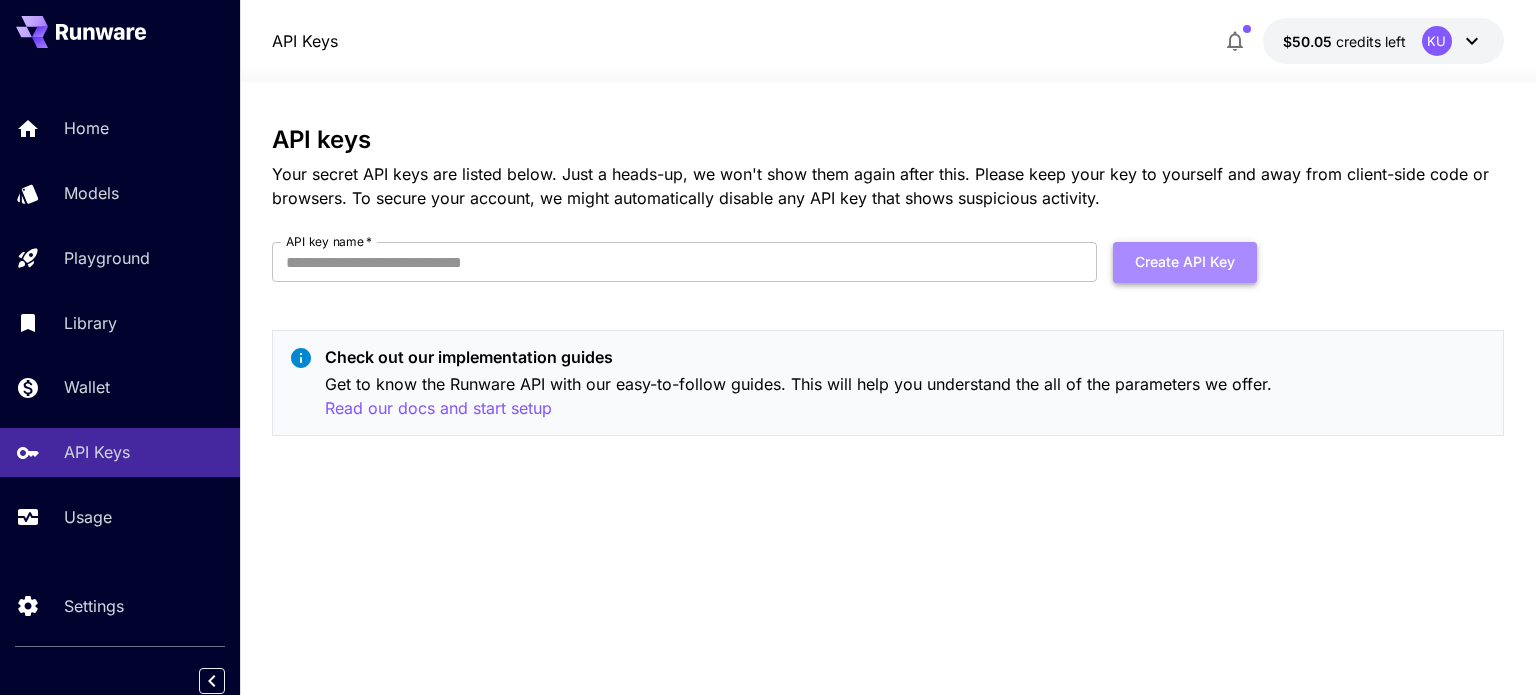 click on "Create API Key" at bounding box center [1185, 262] 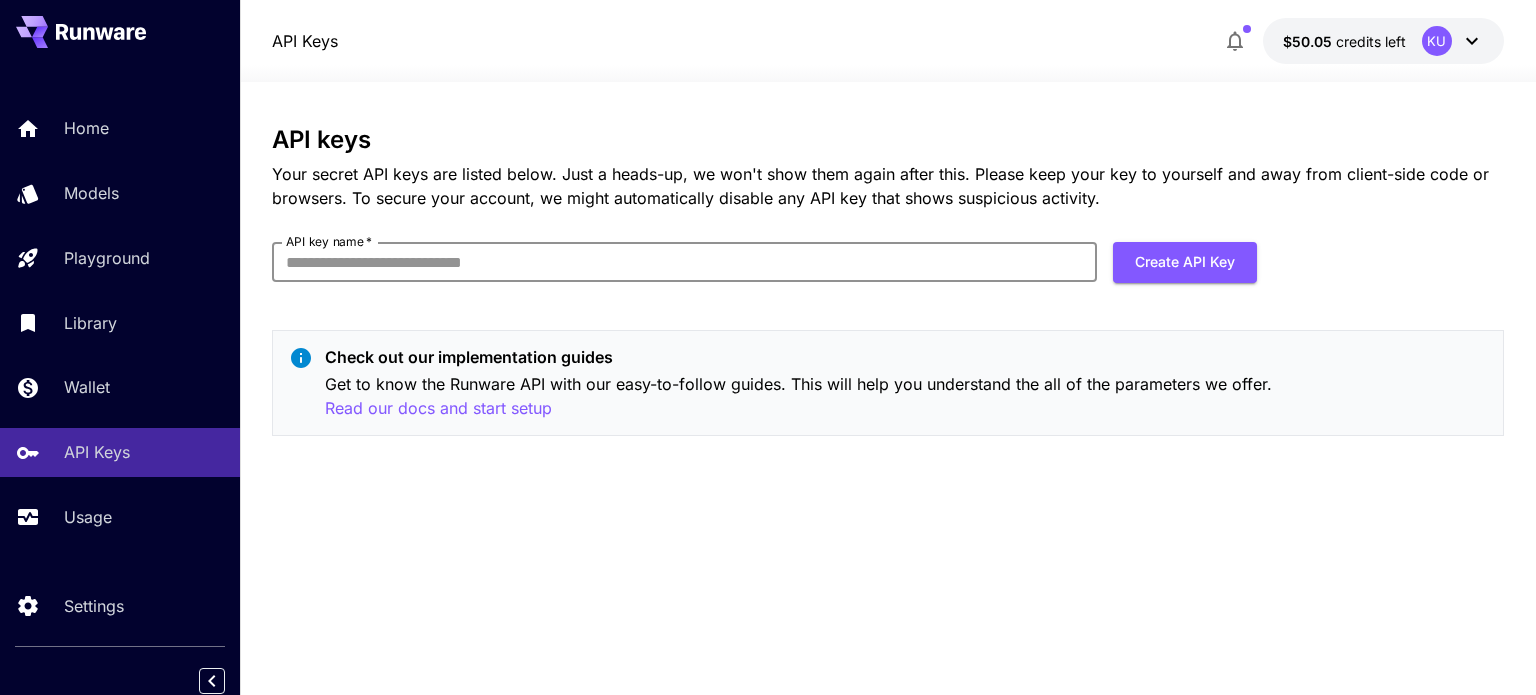 click on "API key name   *" at bounding box center [684, 262] 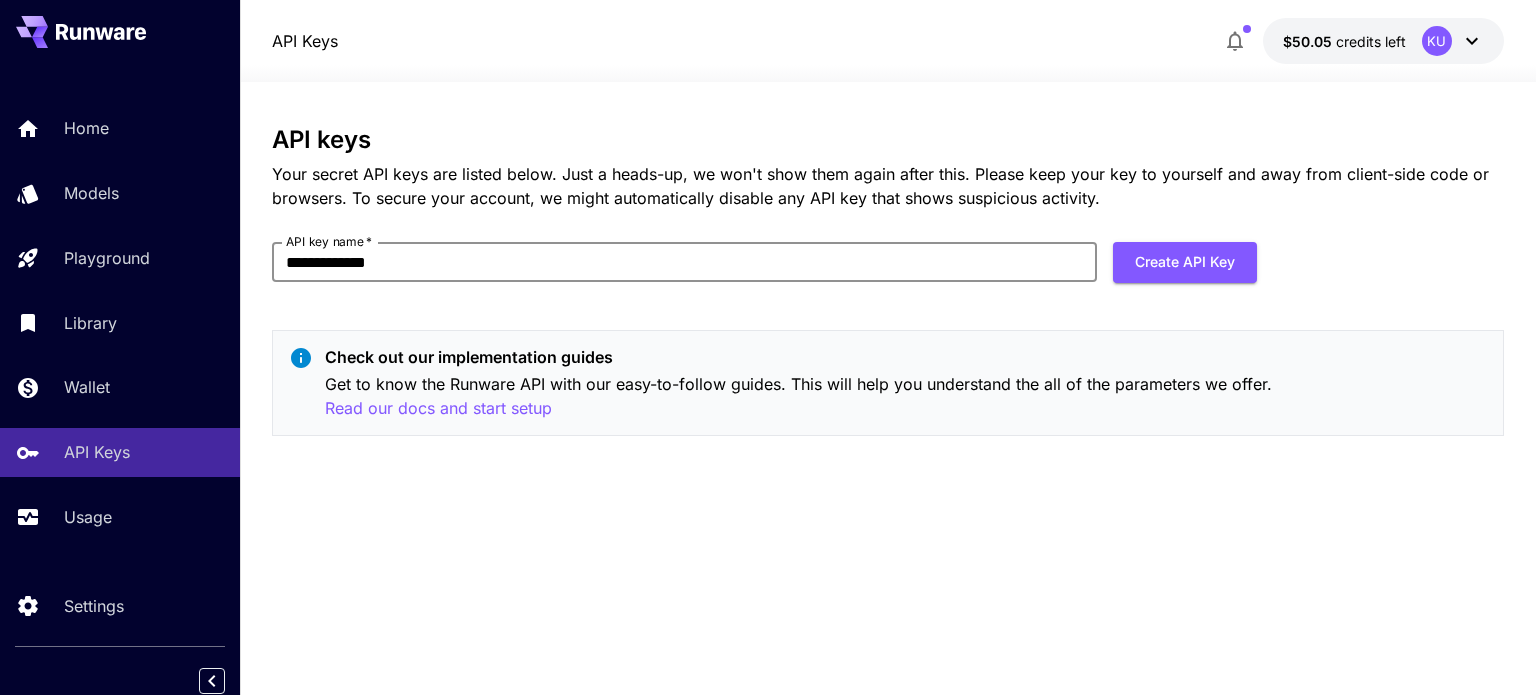 click on "**********" at bounding box center (684, 262) 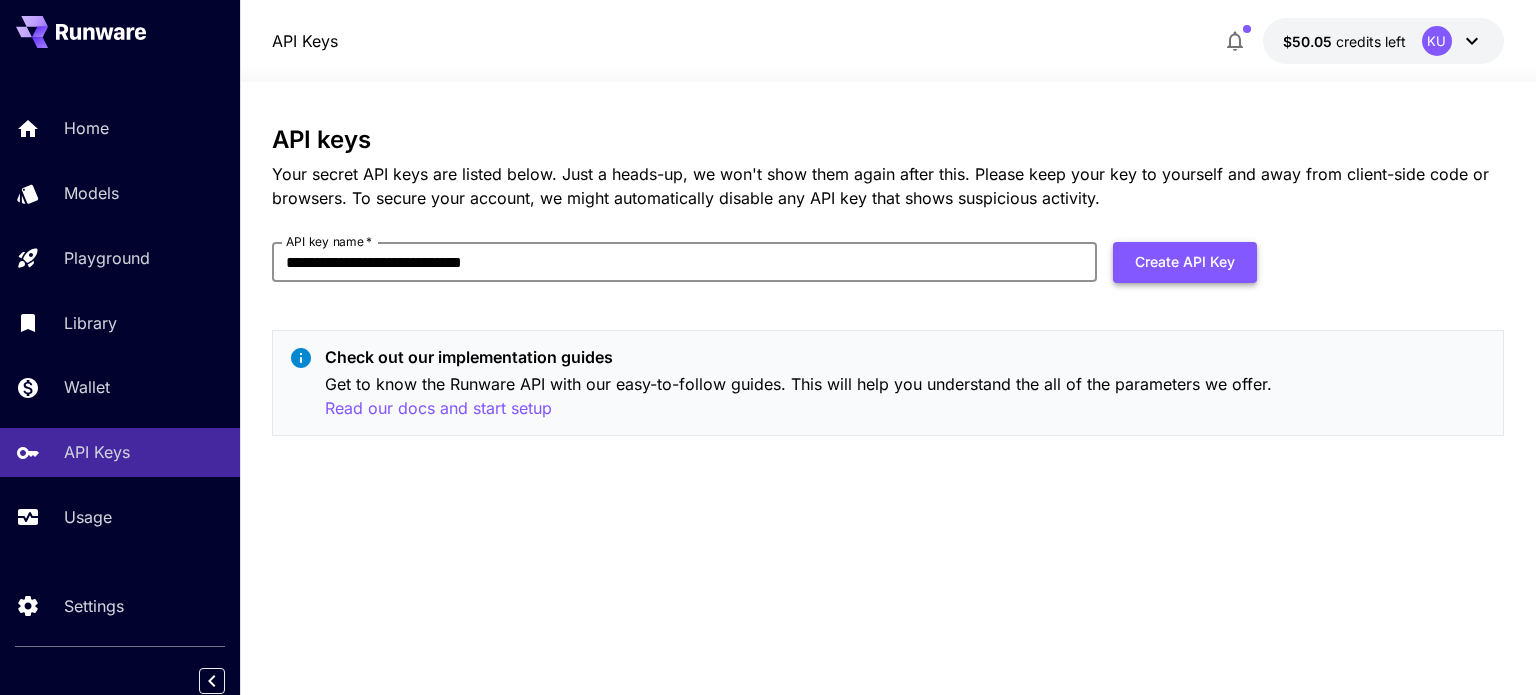 type on "**********" 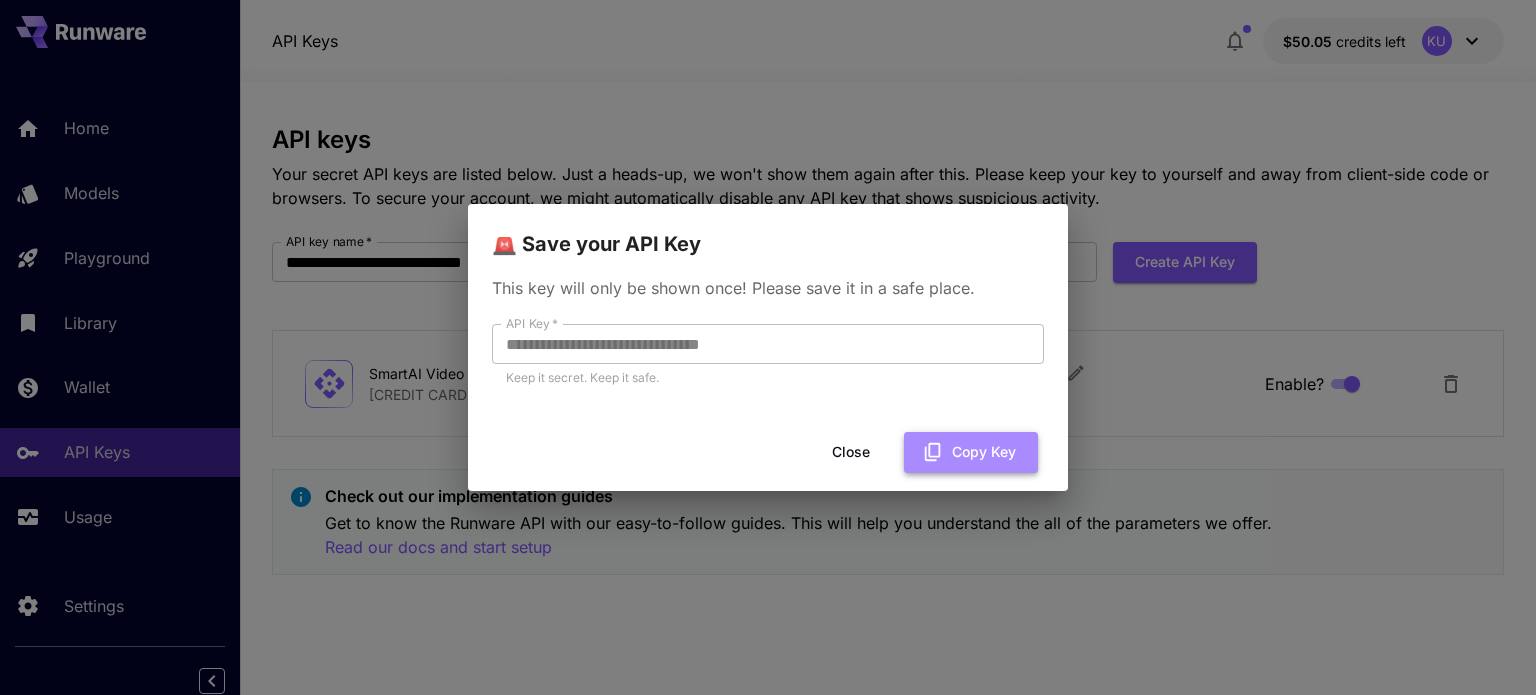 click on "Copy Key" at bounding box center [971, 452] 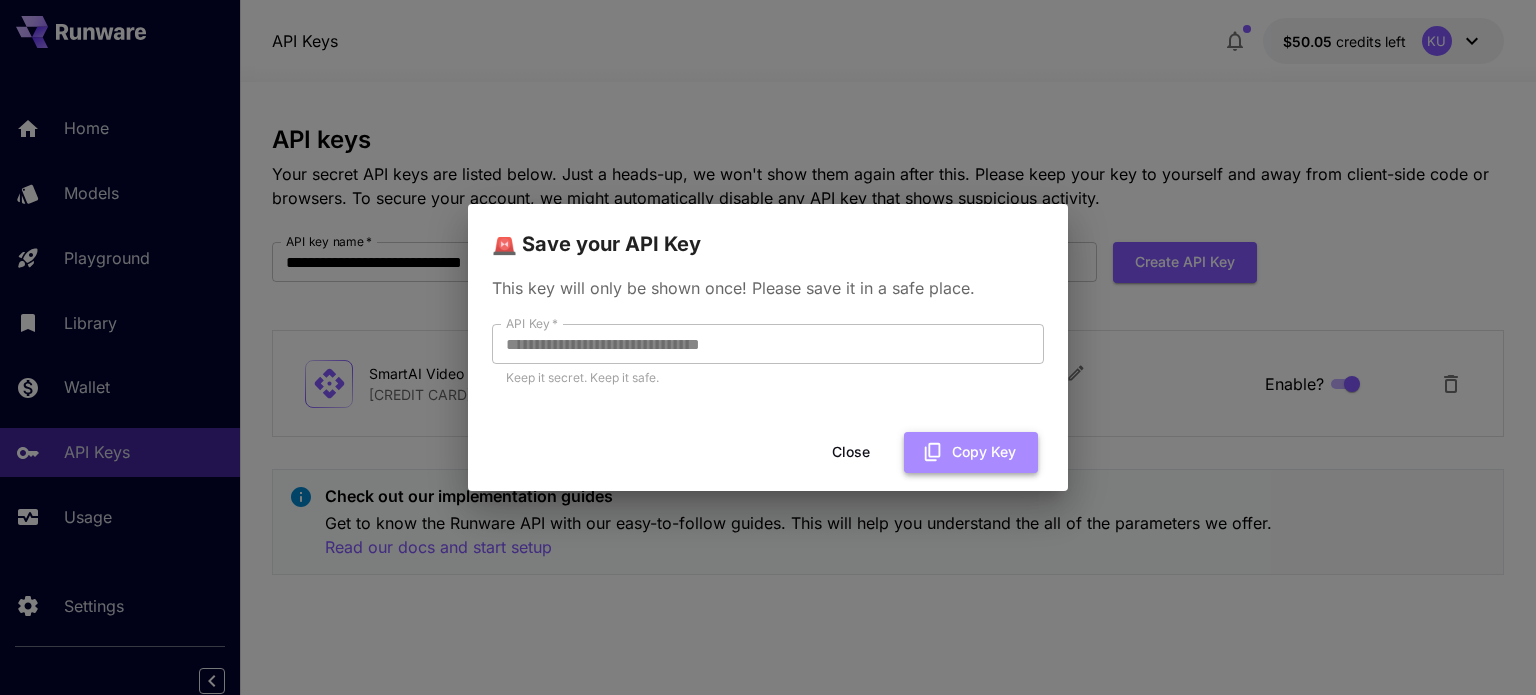click on "Copy Key" at bounding box center [971, 452] 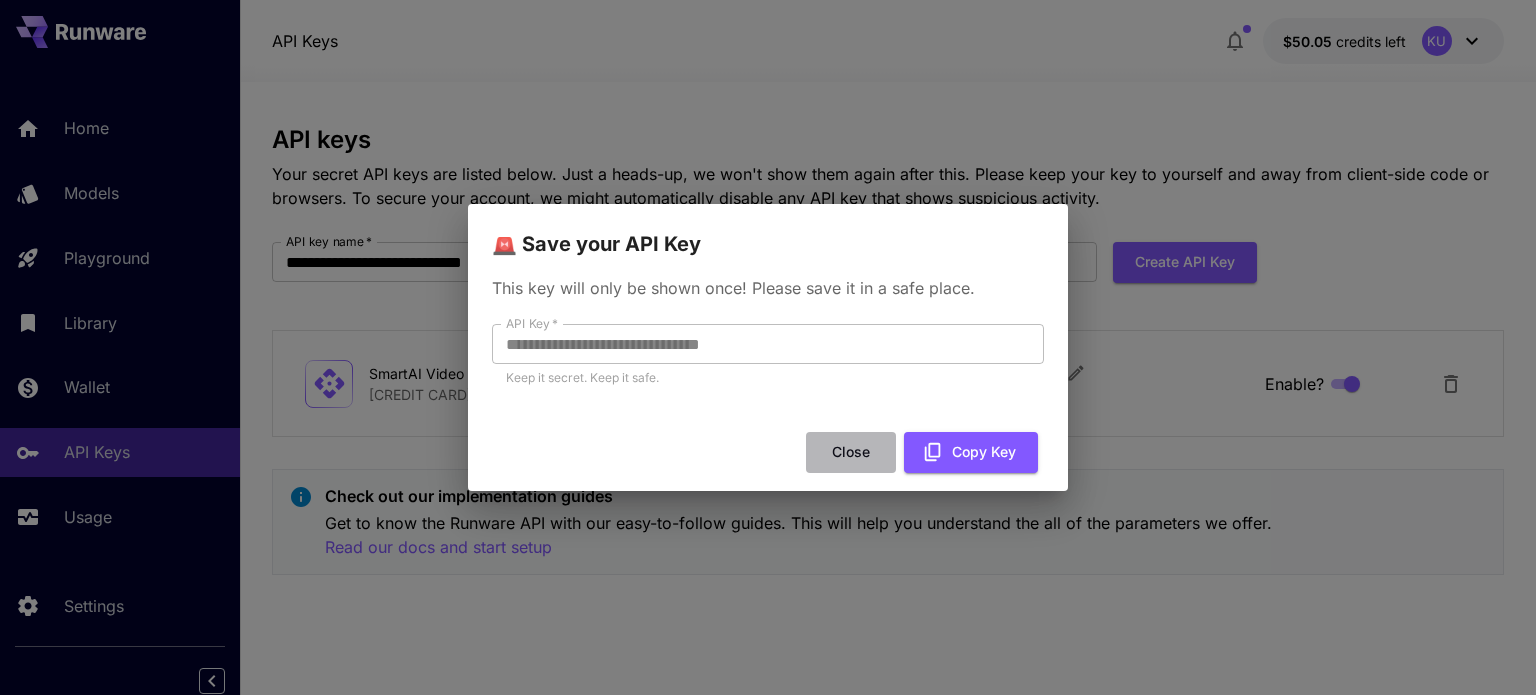 click on "Close" at bounding box center [851, 452] 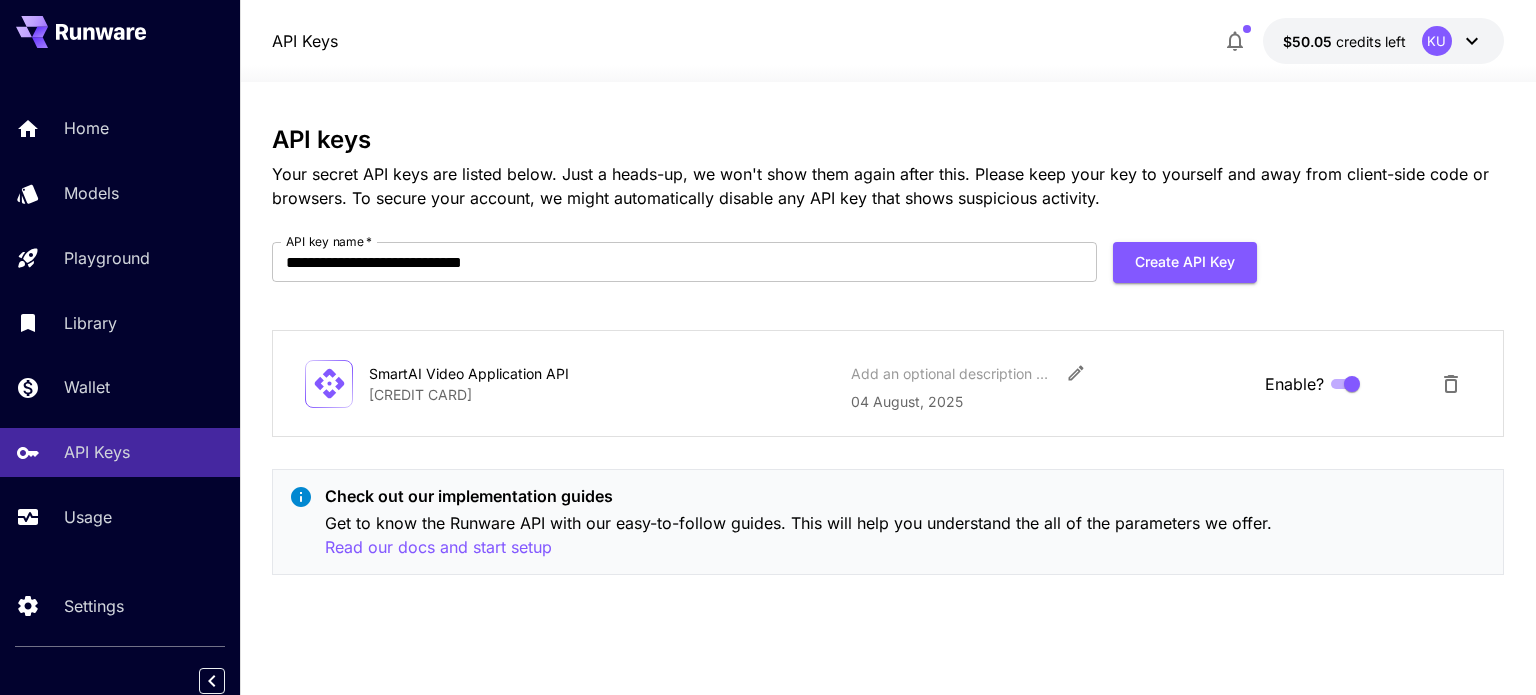 click on "Enable?" at bounding box center (1294, 384) 